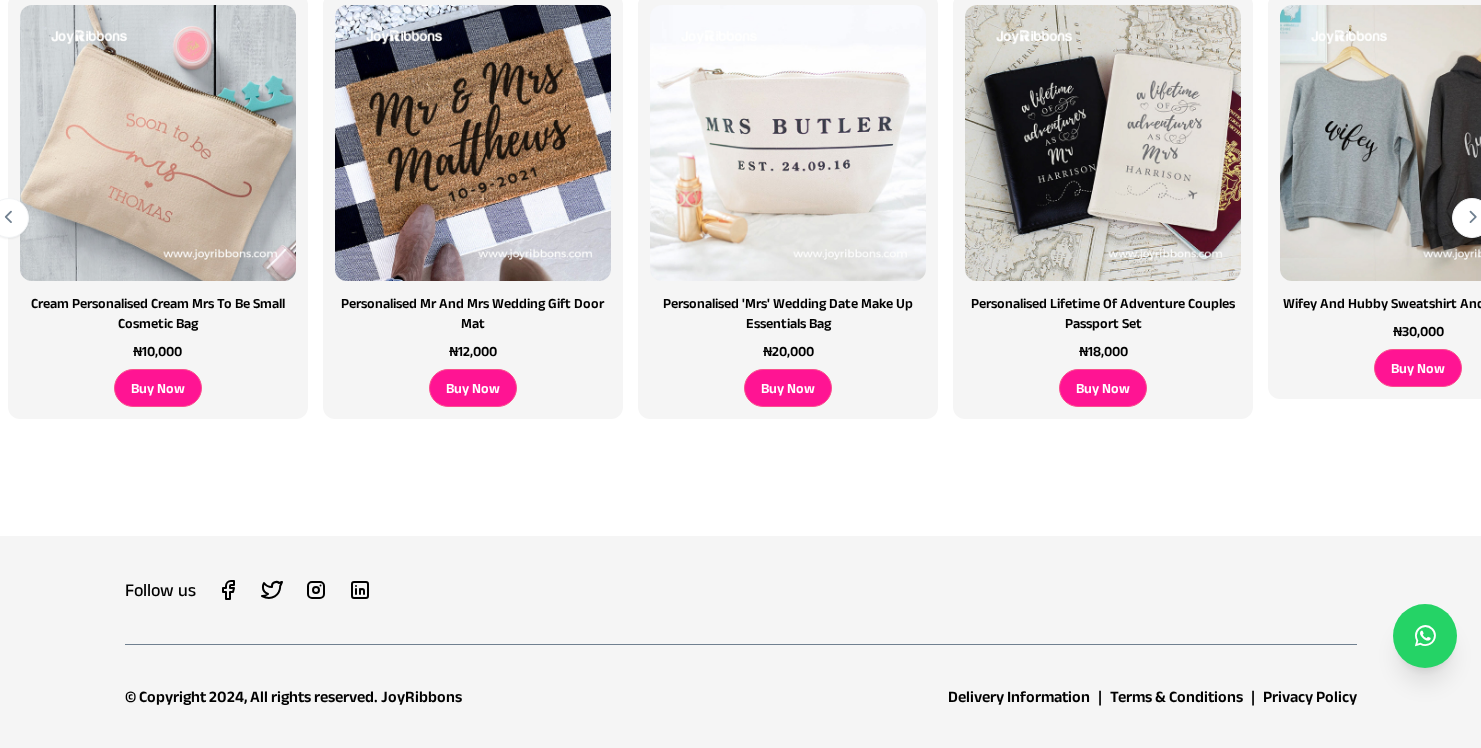 scroll, scrollTop: 0, scrollLeft: 0, axis: both 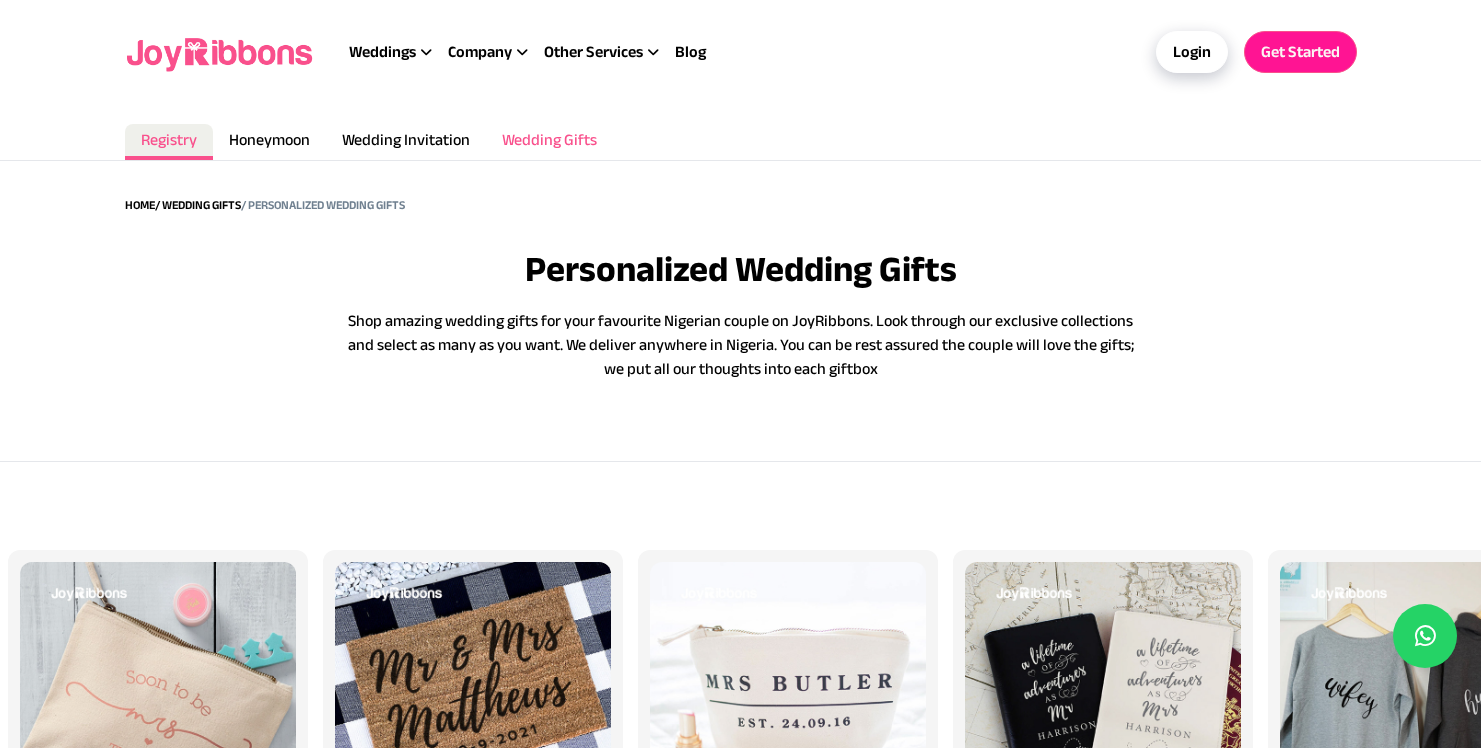 click on "Wedding
Gifts" at bounding box center [549, 139] 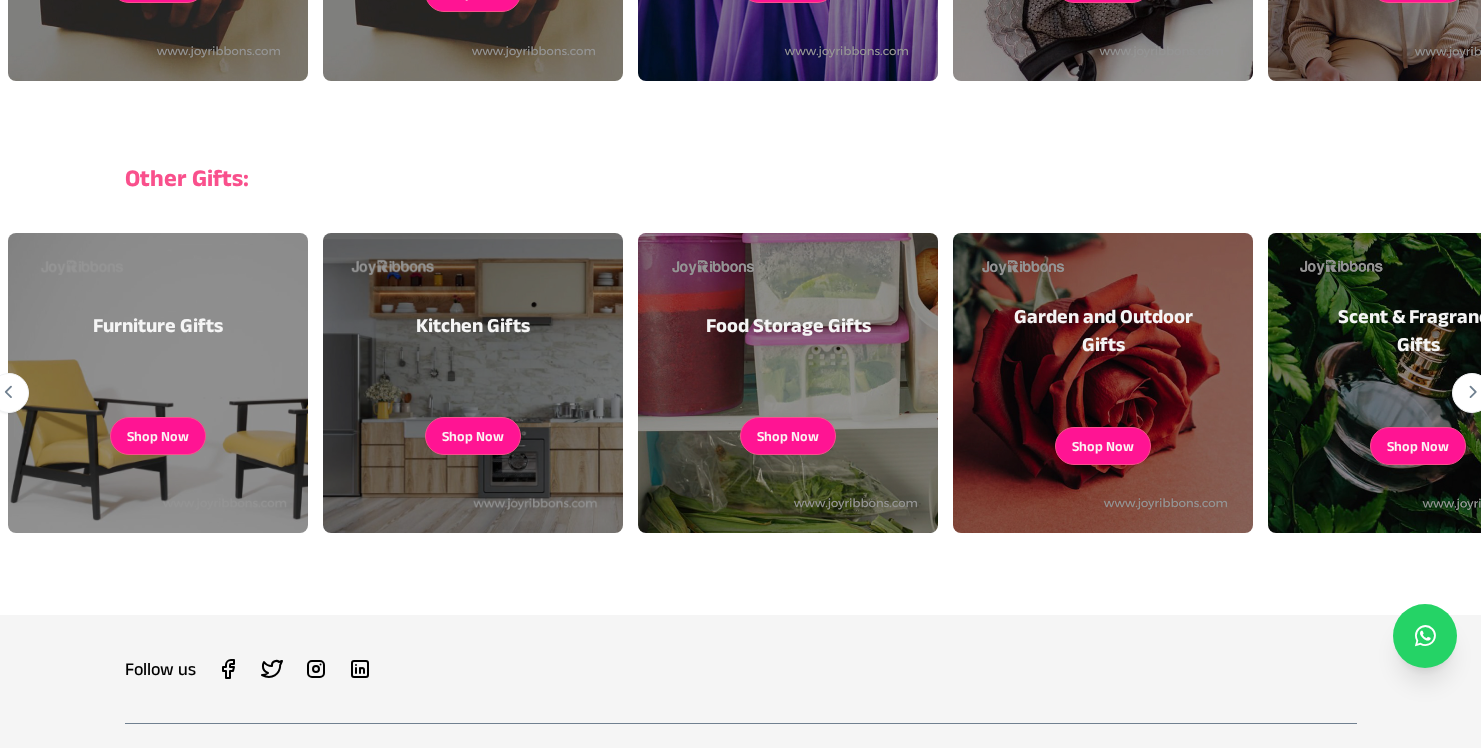 scroll, scrollTop: 788, scrollLeft: 0, axis: vertical 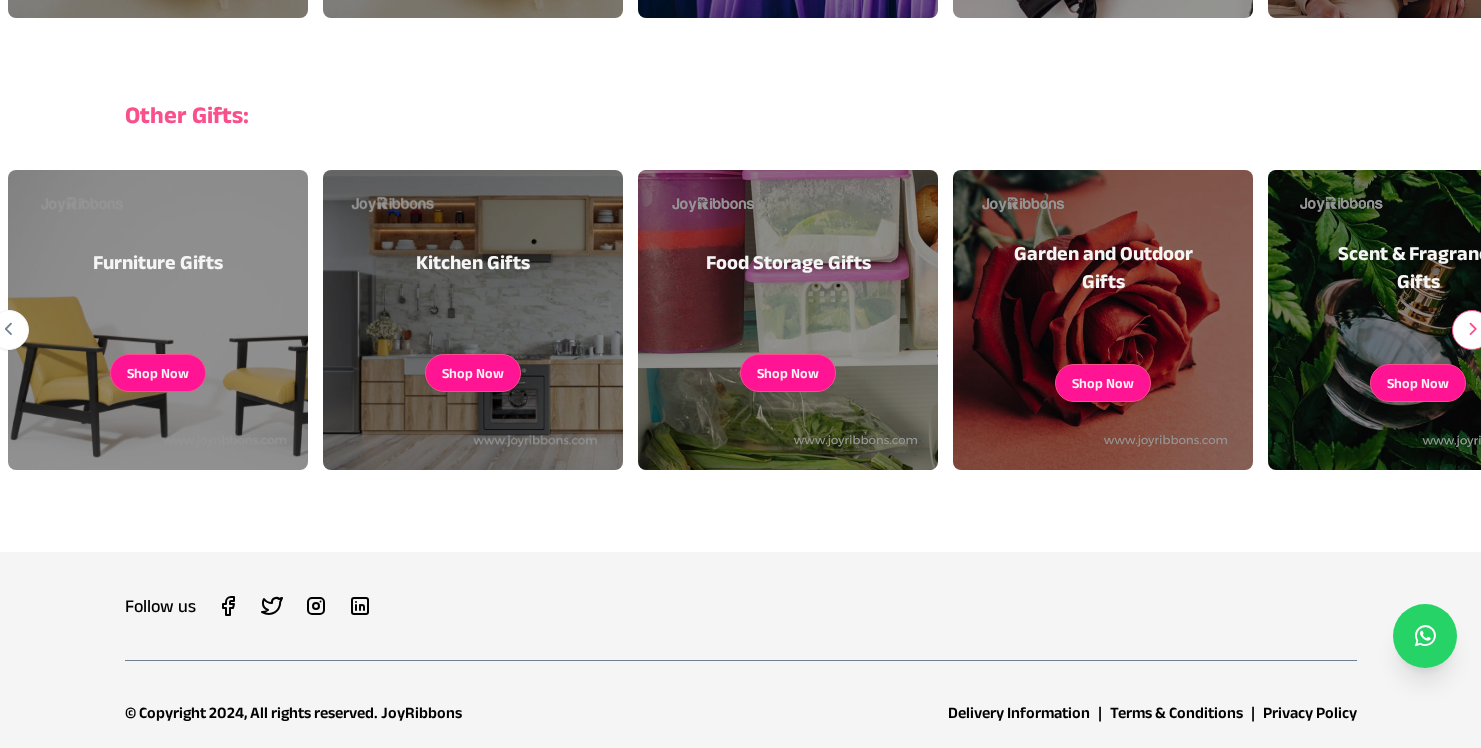 click at bounding box center [1472, 330] 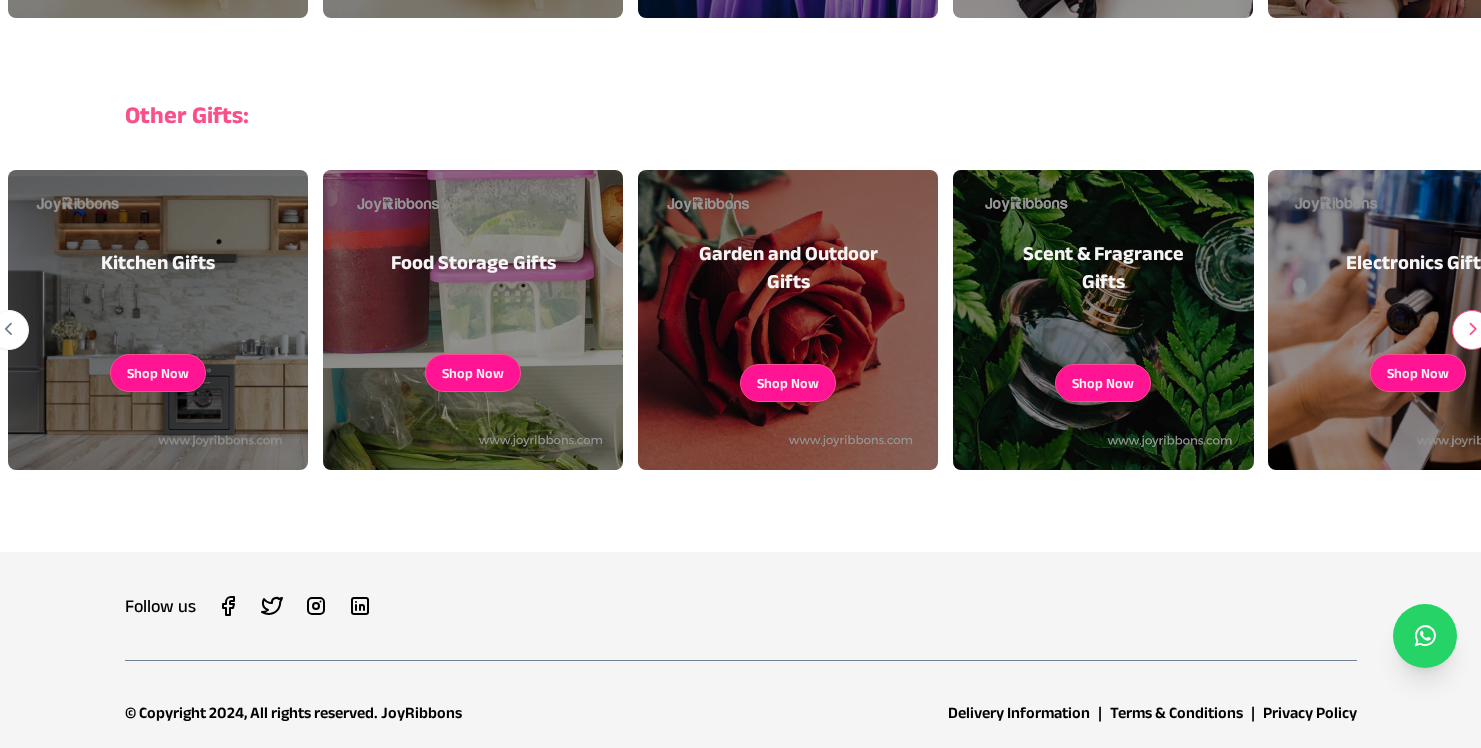 click at bounding box center [1472, 330] 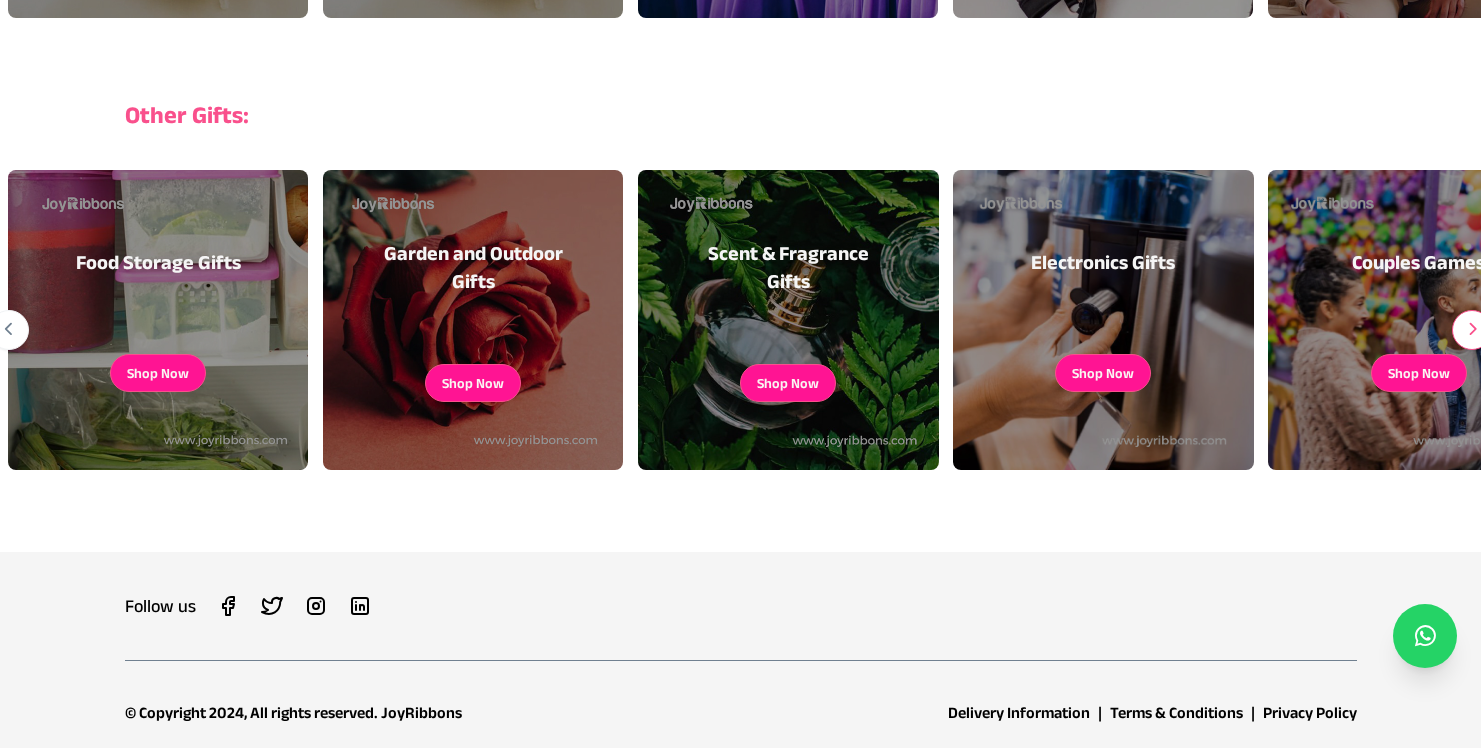 click at bounding box center [1472, 330] 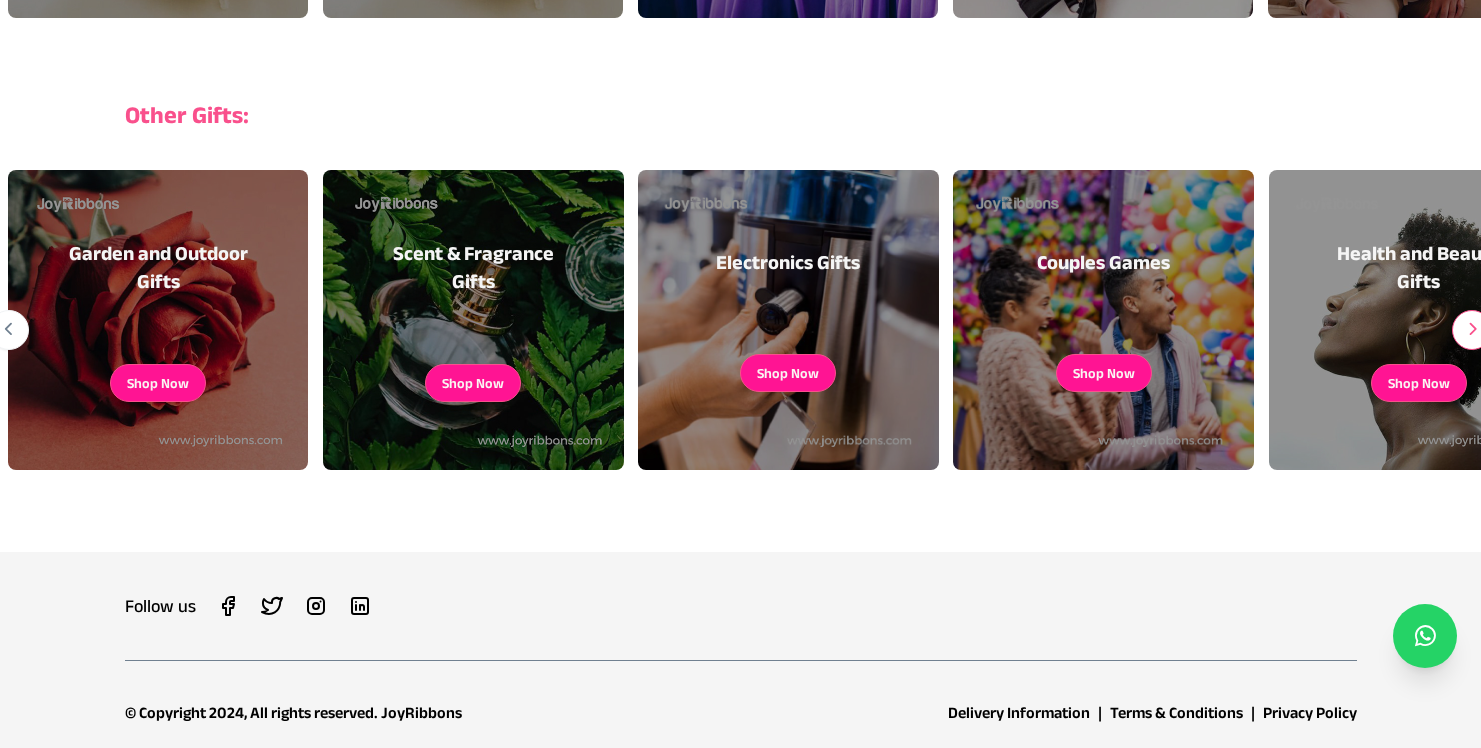 click at bounding box center (1472, 330) 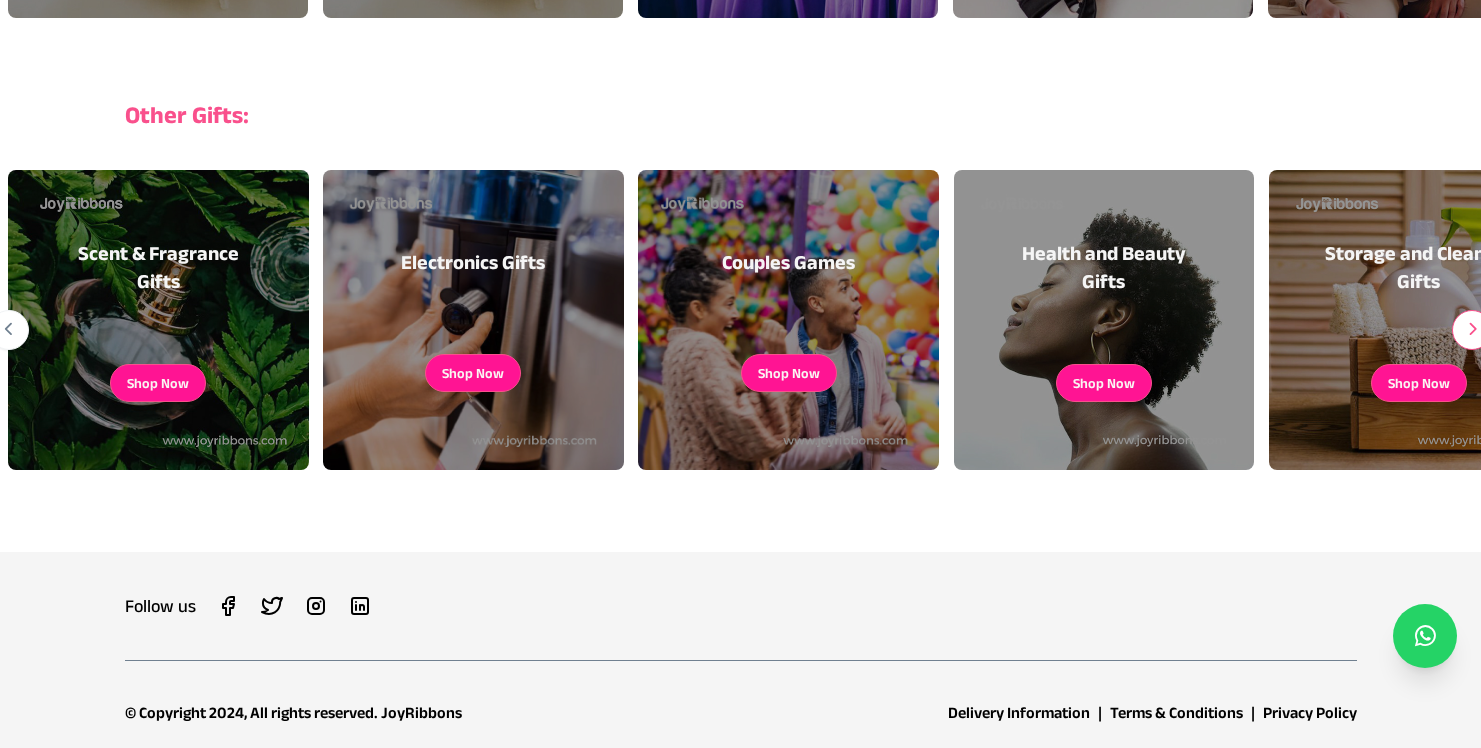 click at bounding box center [1472, 330] 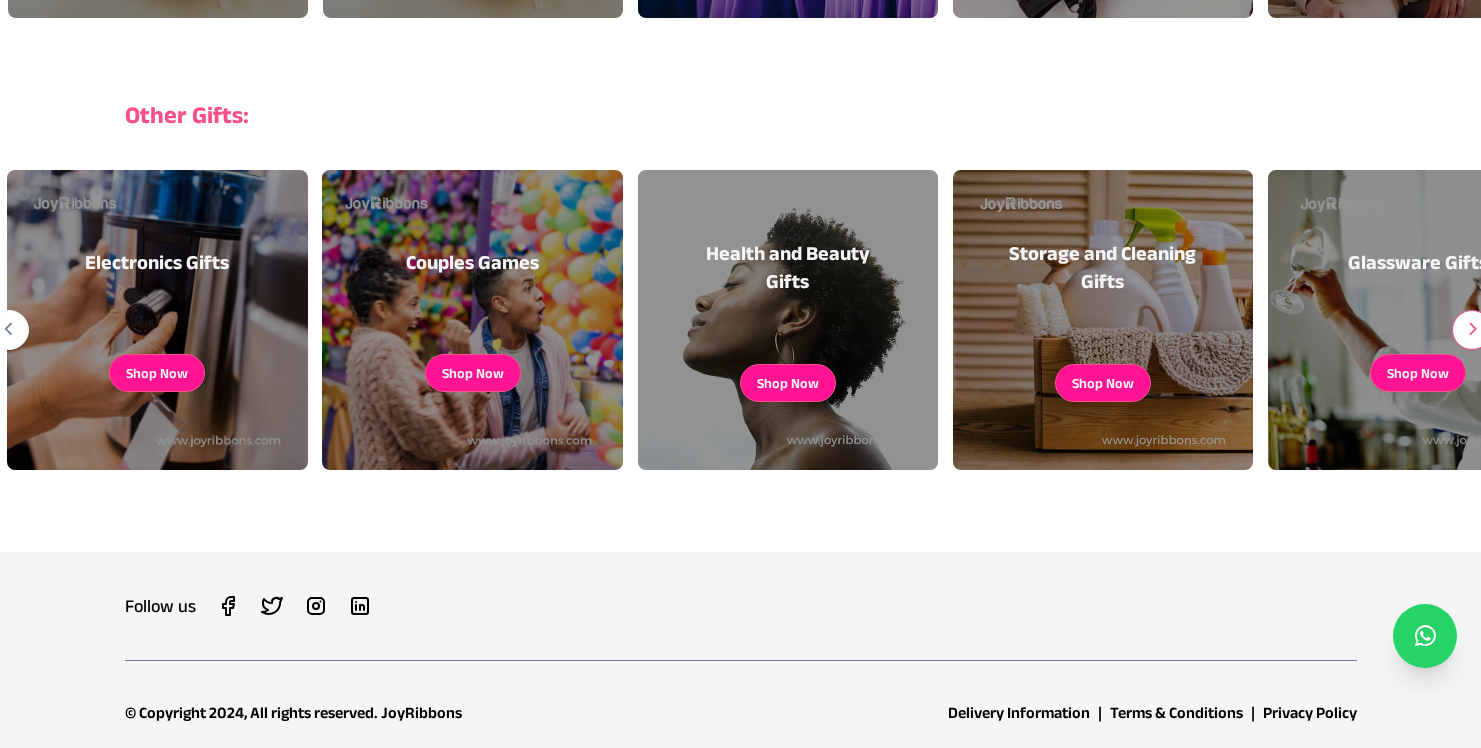 click at bounding box center (1472, 330) 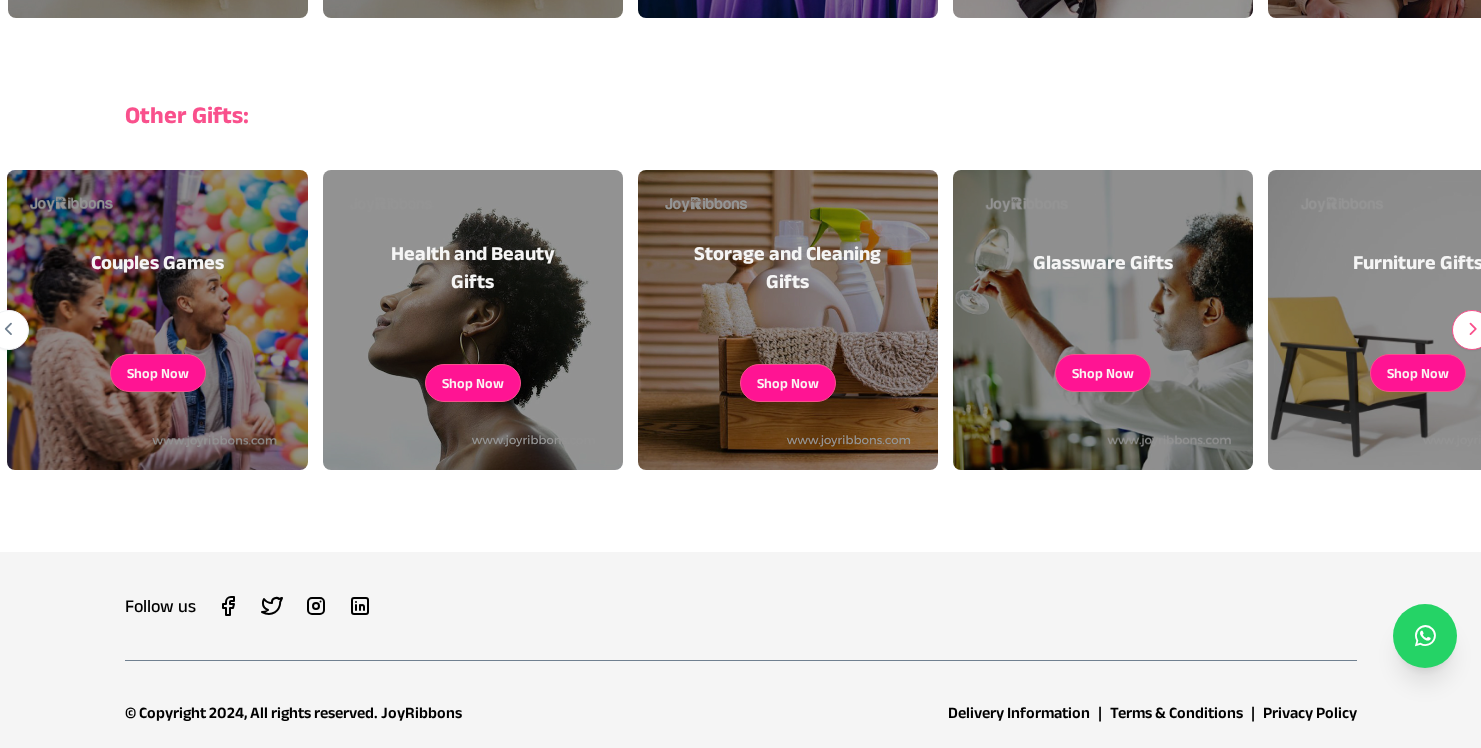 click at bounding box center (1472, 330) 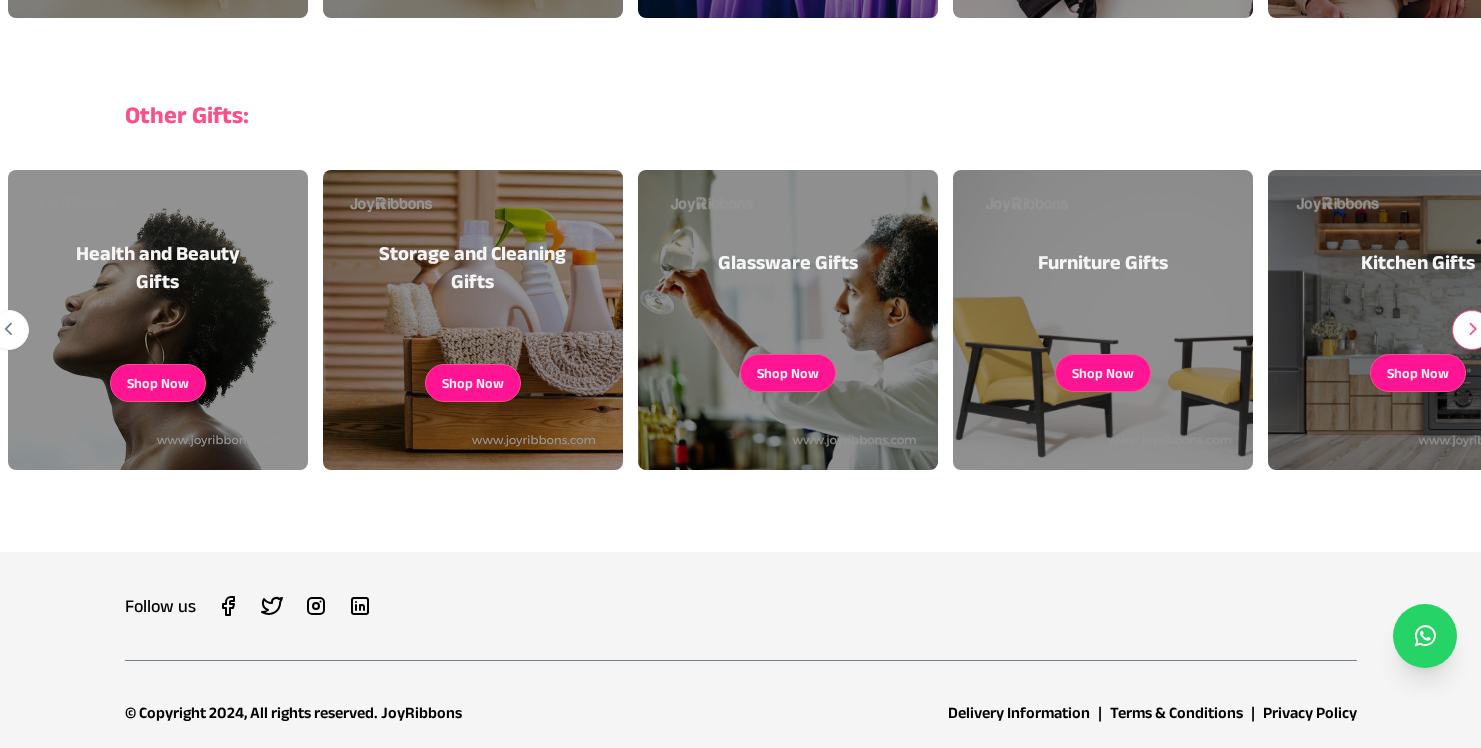 click at bounding box center [1472, 330] 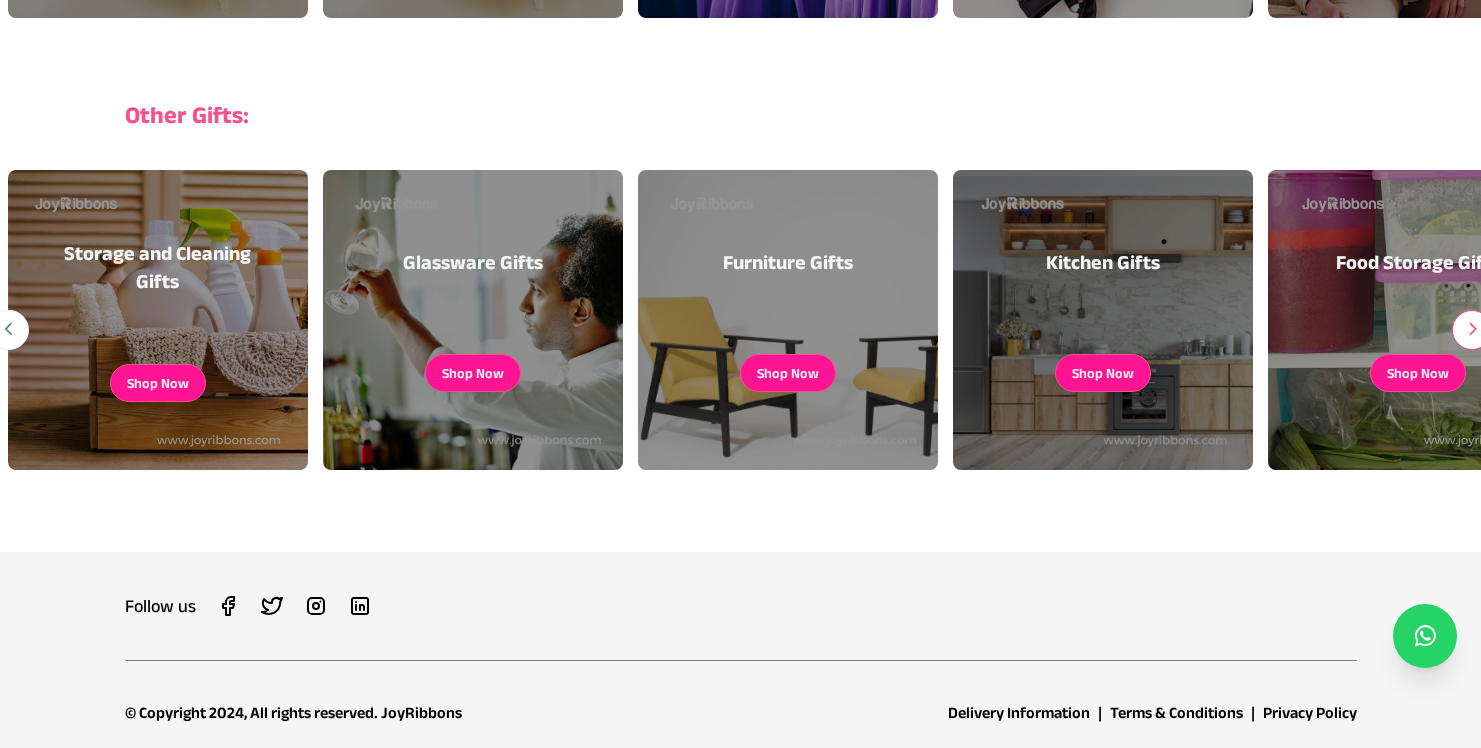 click at bounding box center (1472, 330) 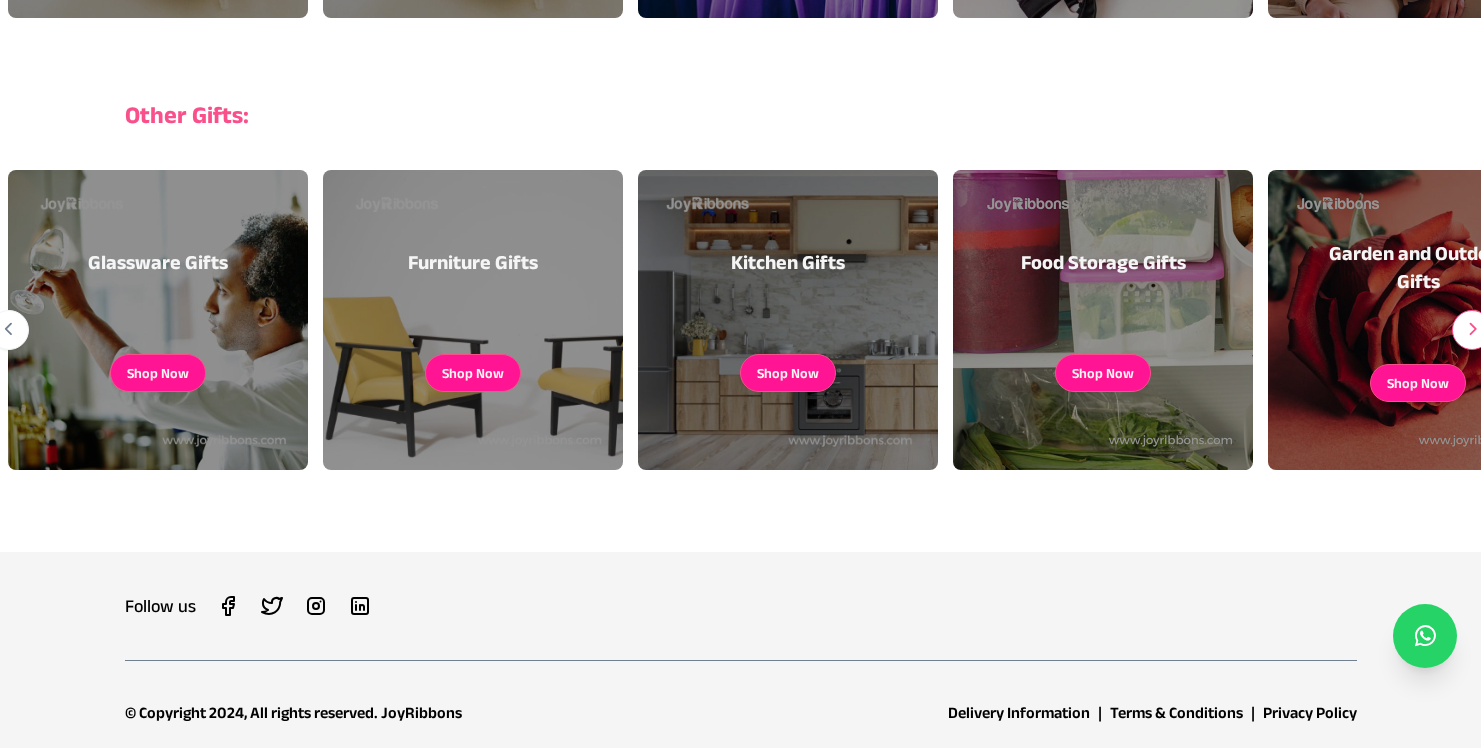 click at bounding box center [1472, 330] 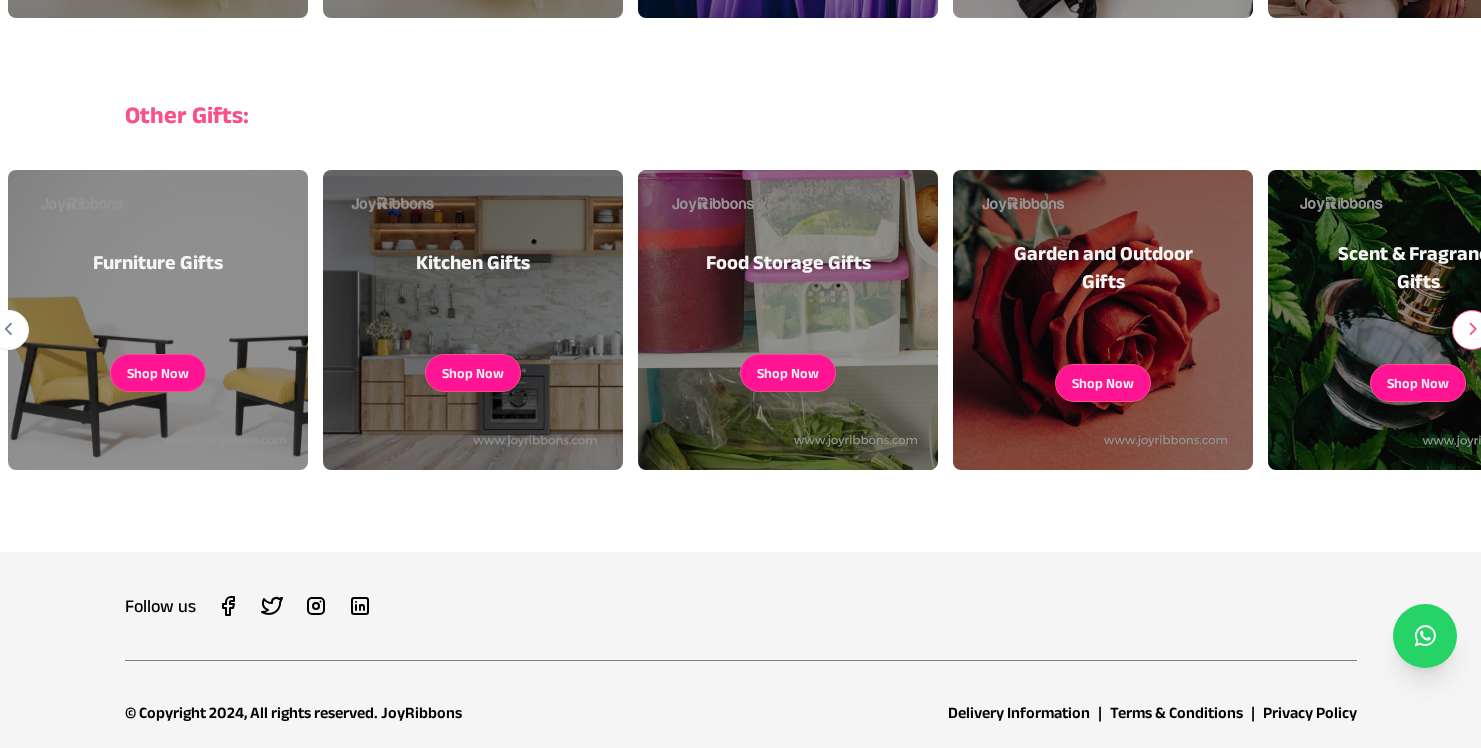 click at bounding box center (1472, 330) 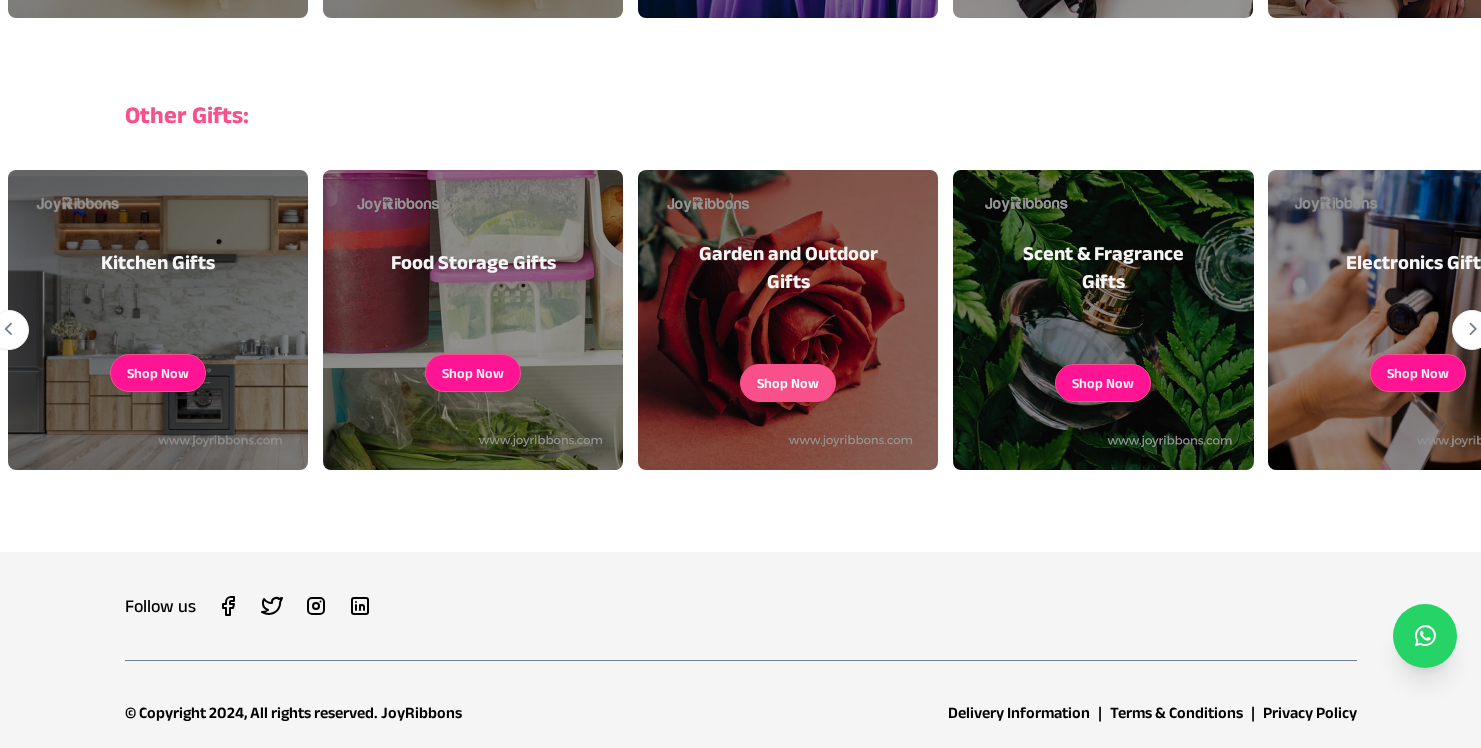scroll, scrollTop: 0, scrollLeft: 0, axis: both 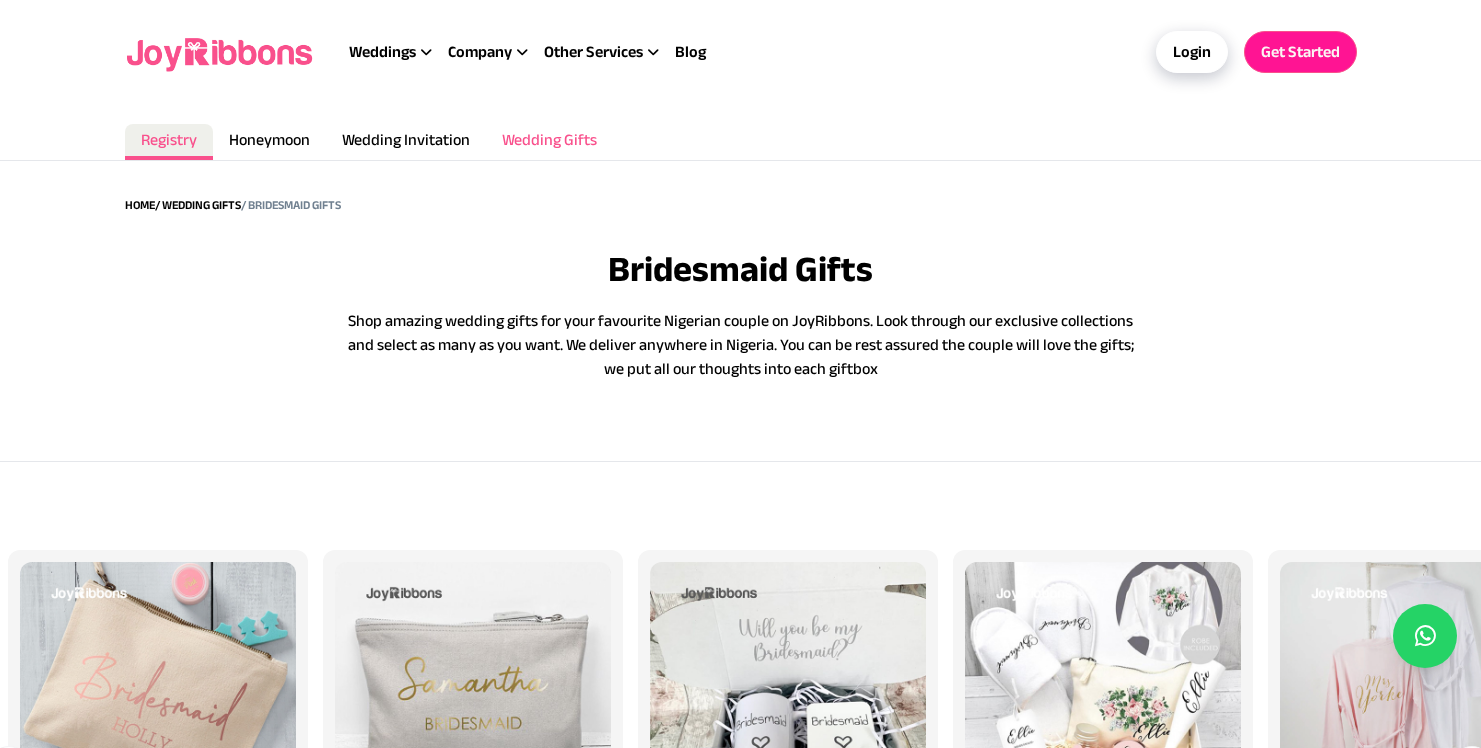 click on "Wedding
Gifts" at bounding box center (549, 139) 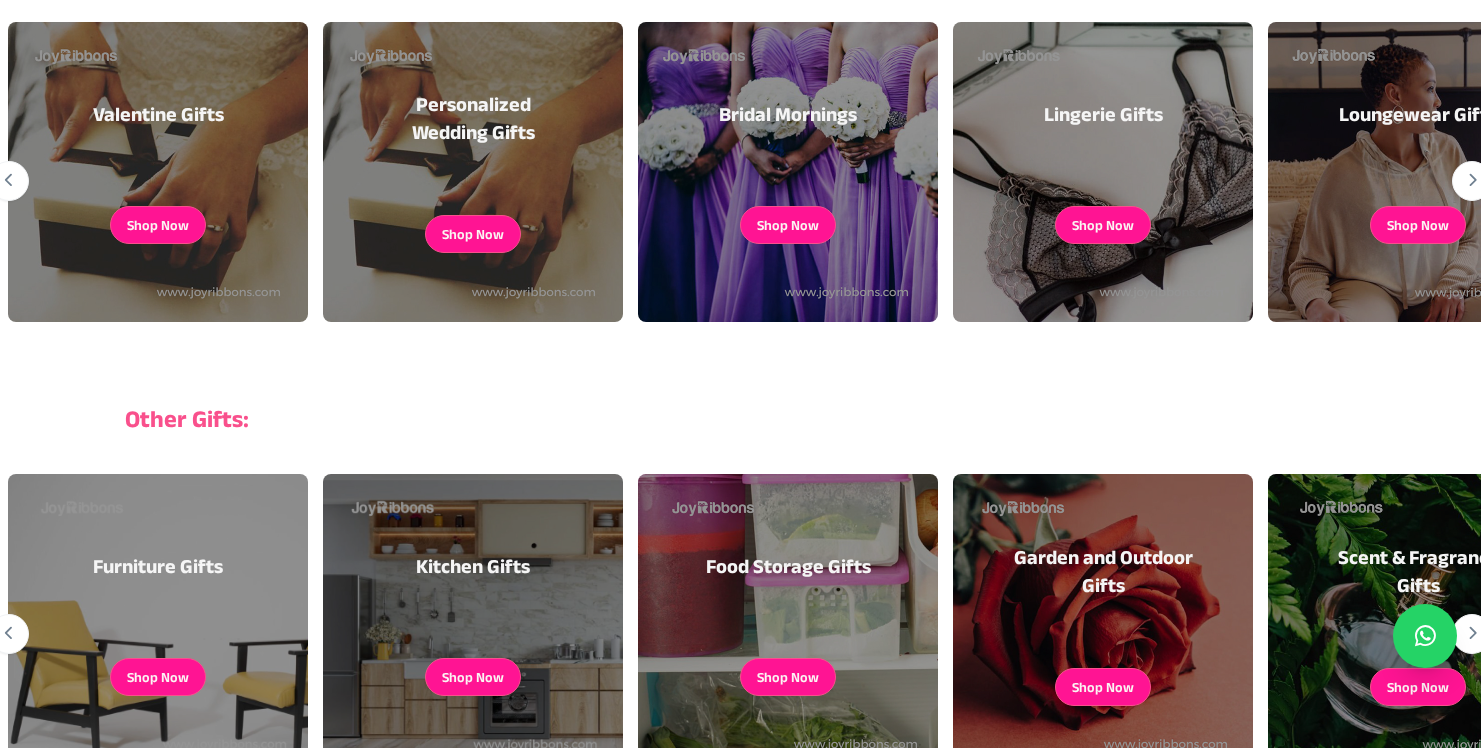 scroll, scrollTop: 573, scrollLeft: 0, axis: vertical 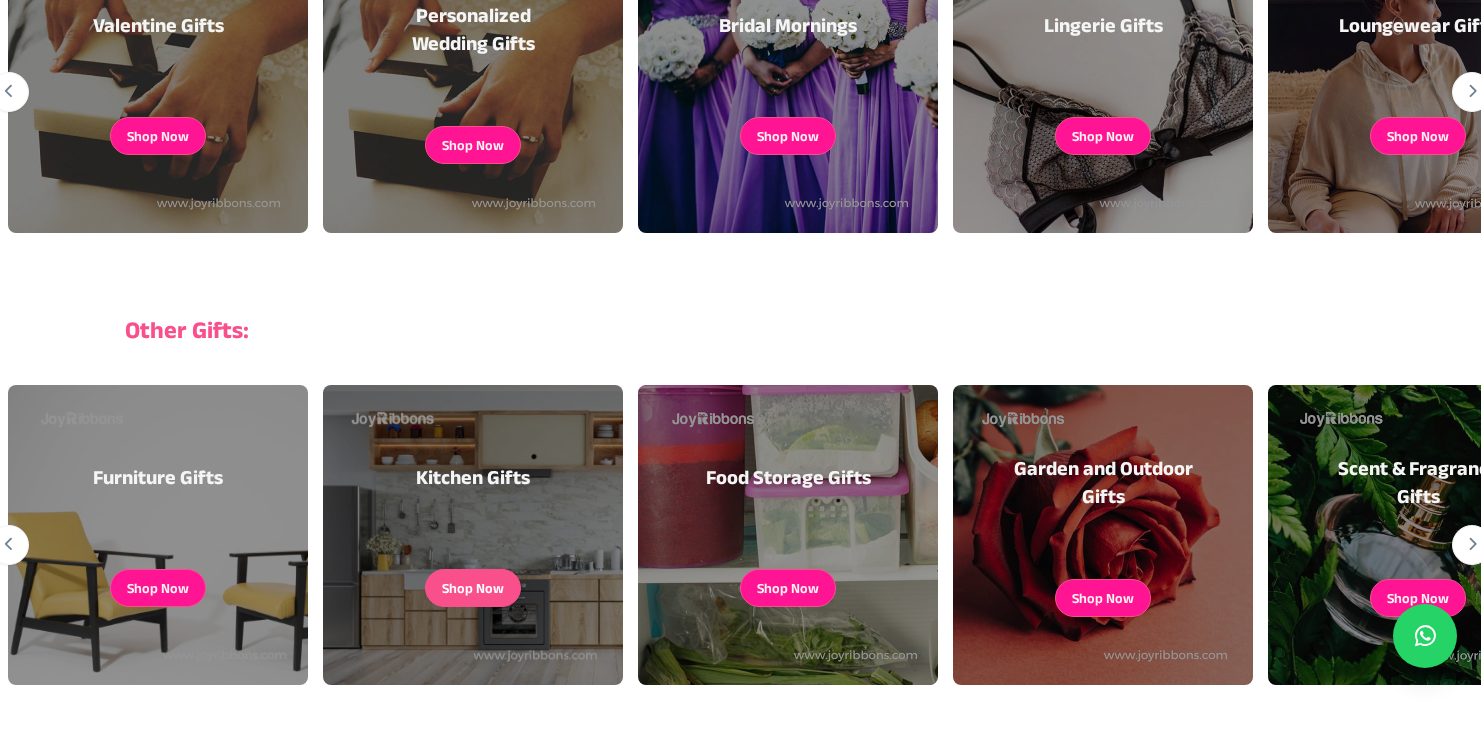 click on "Shop Now" at bounding box center [473, 588] 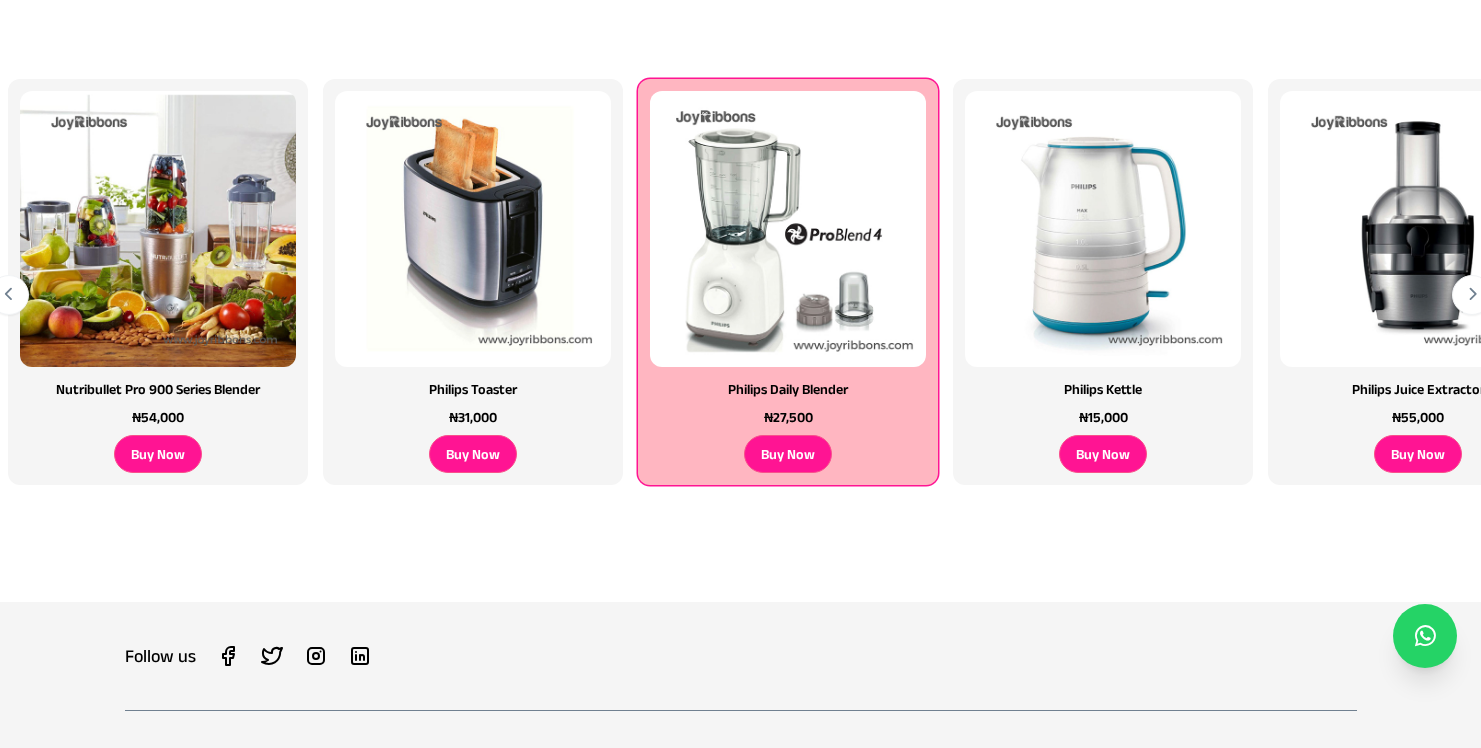scroll, scrollTop: 475, scrollLeft: 0, axis: vertical 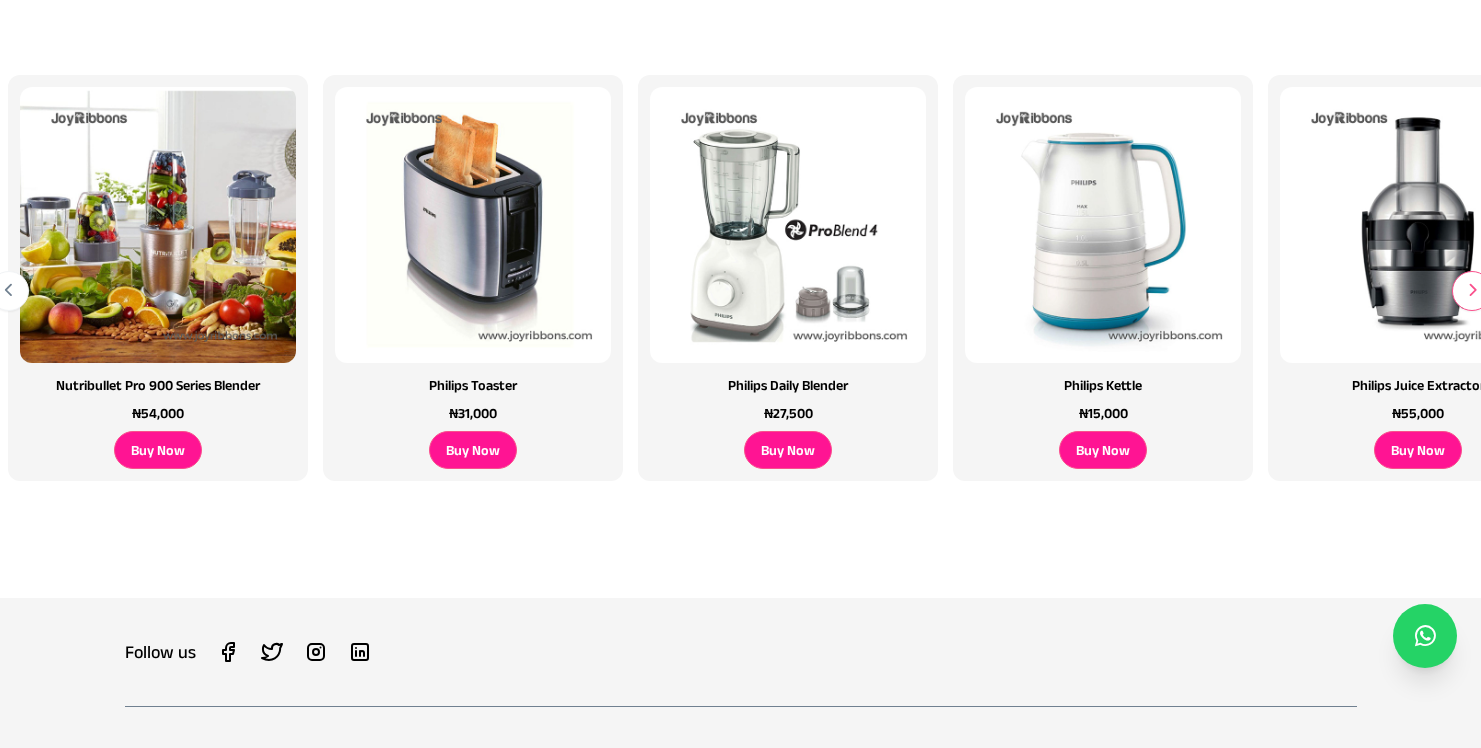click at bounding box center [1472, 291] 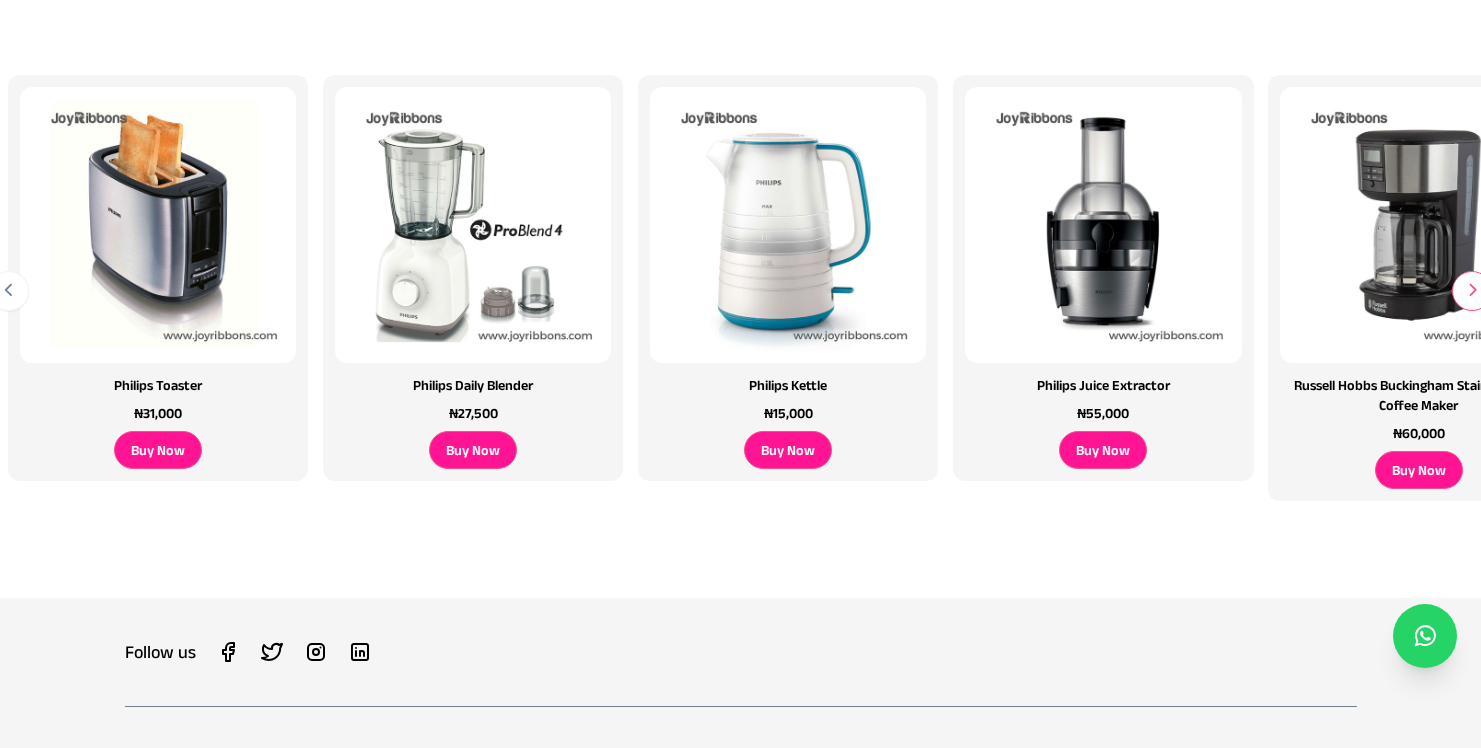 click at bounding box center (1472, 290) 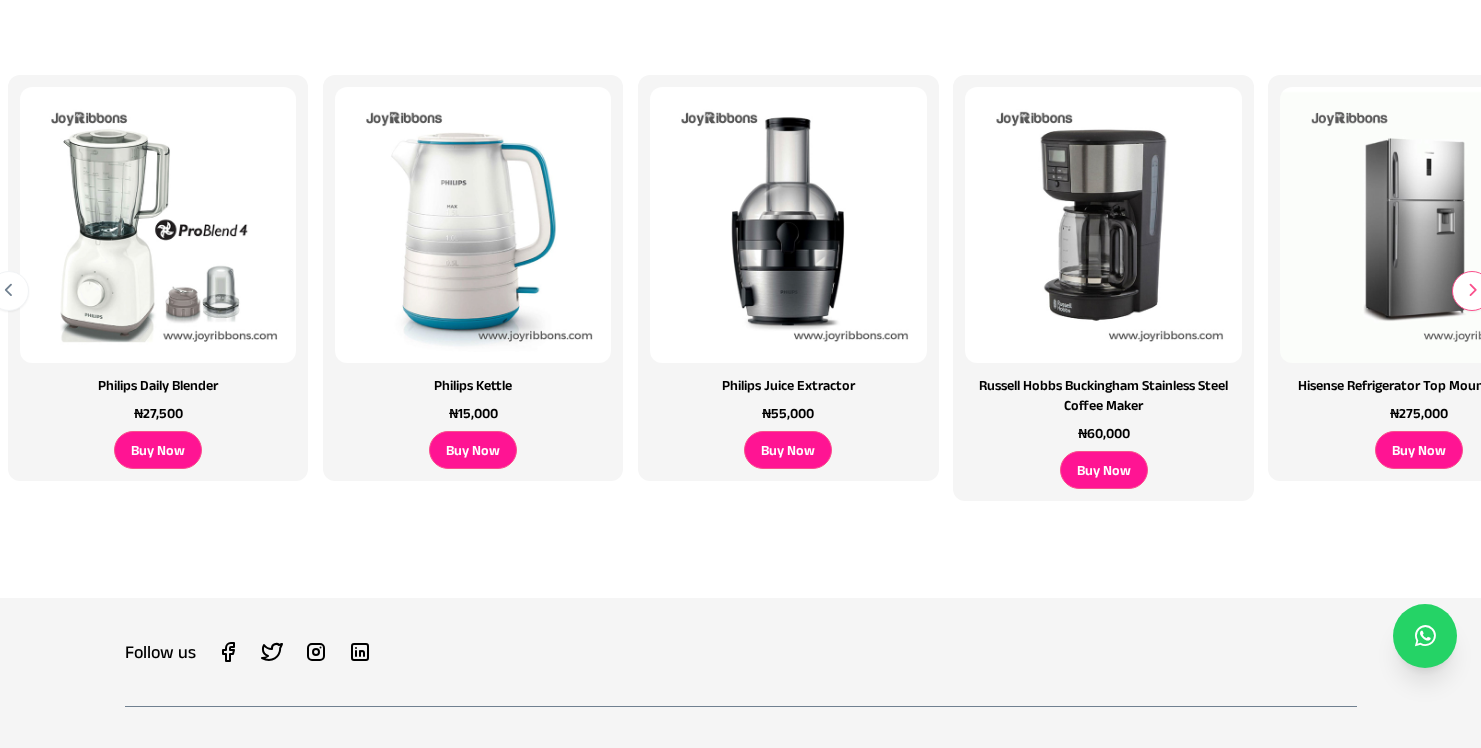 click at bounding box center (1472, 290) 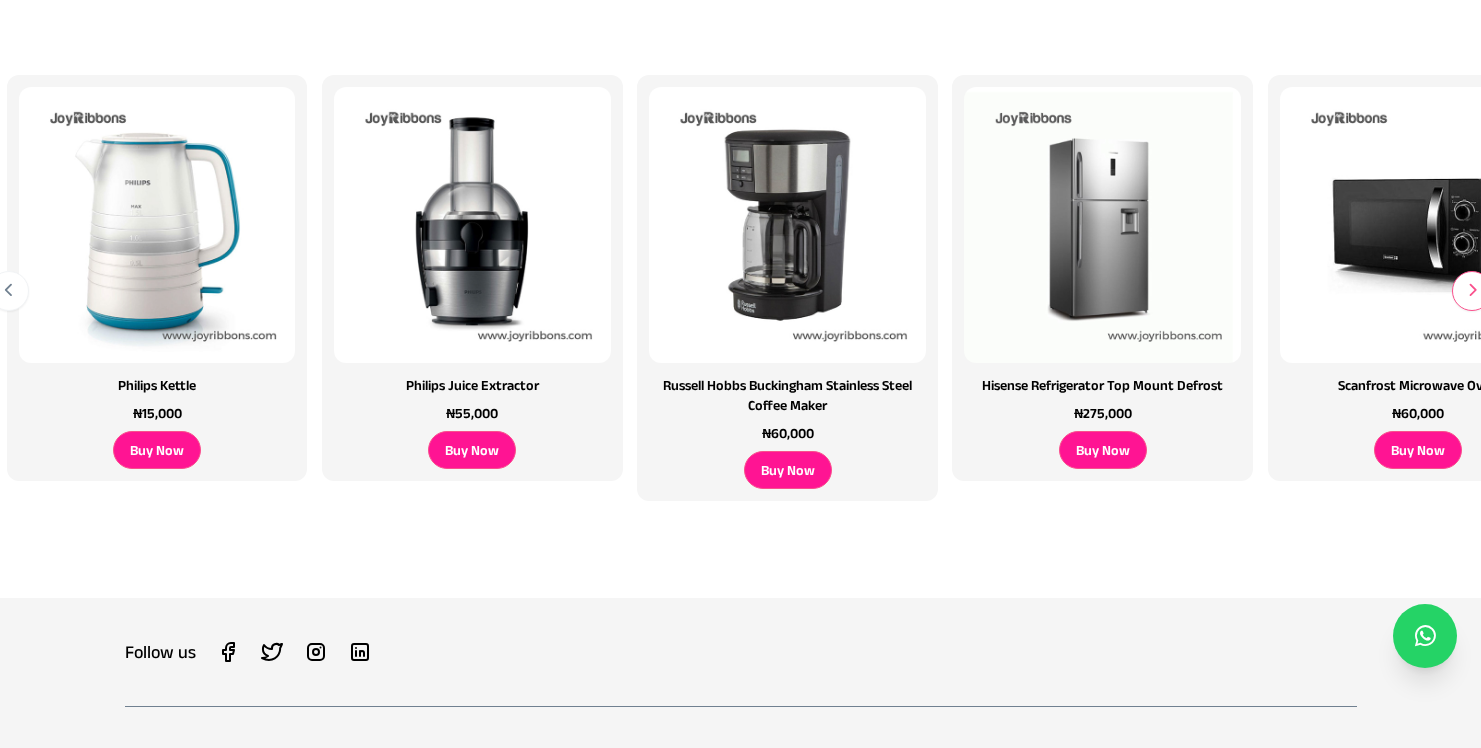 click at bounding box center [1472, 290] 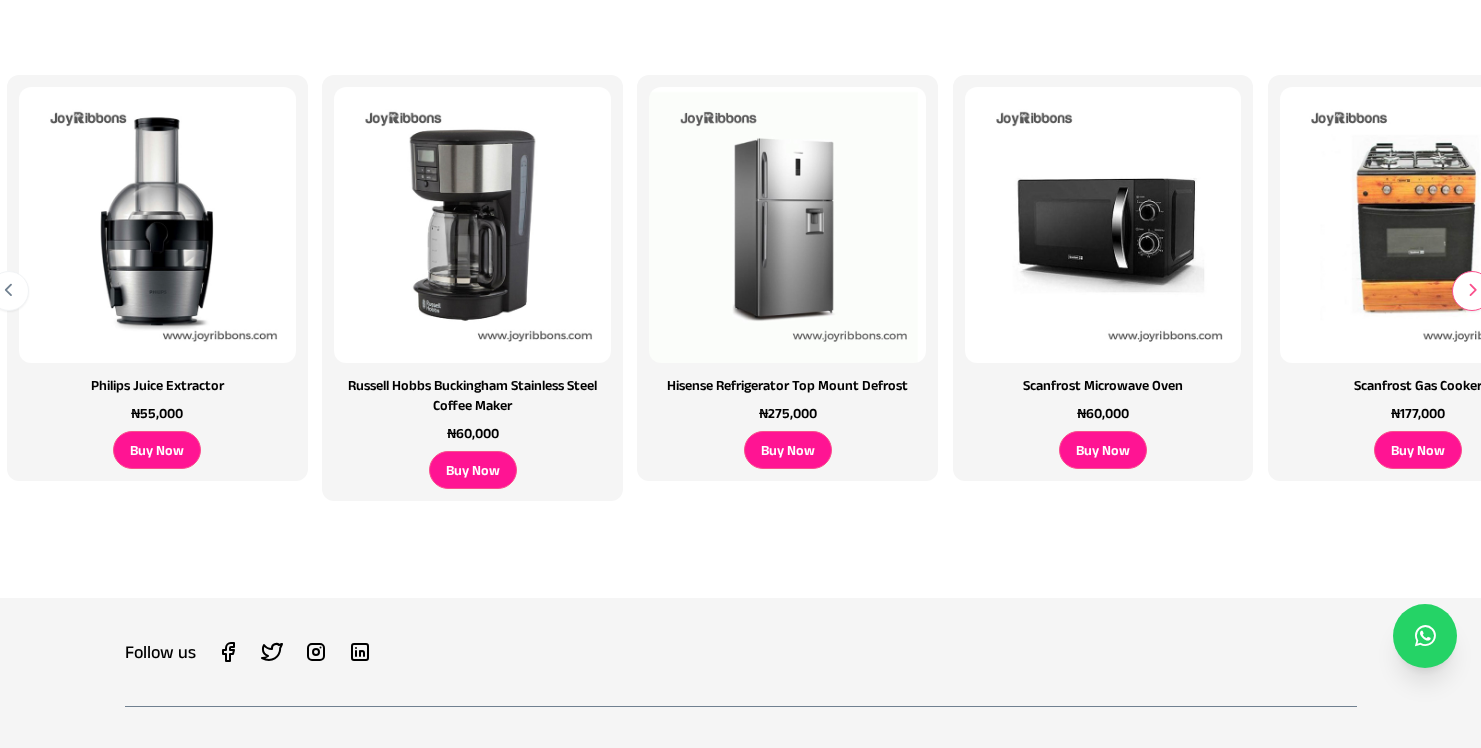 click at bounding box center (1472, 290) 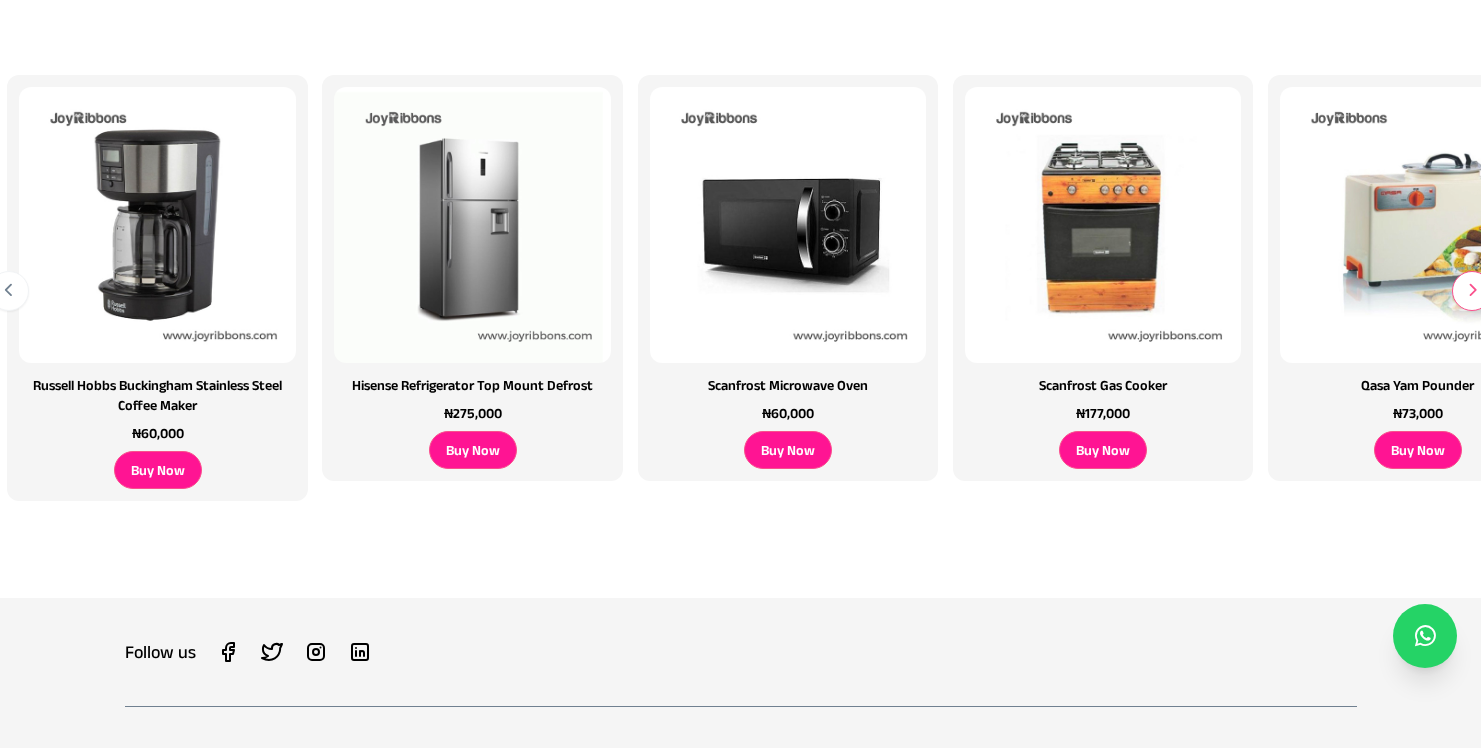 click at bounding box center [1472, 290] 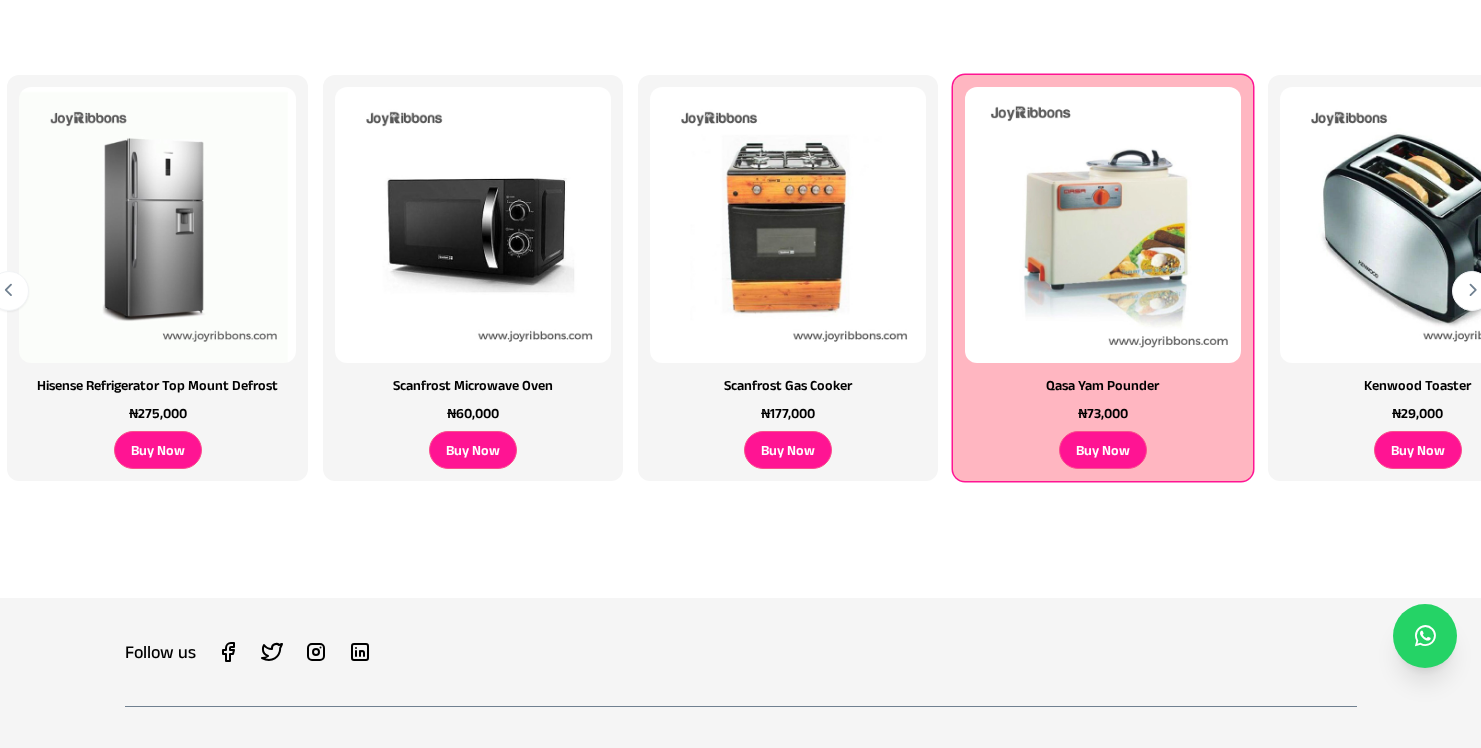 click at bounding box center [1103, 225] 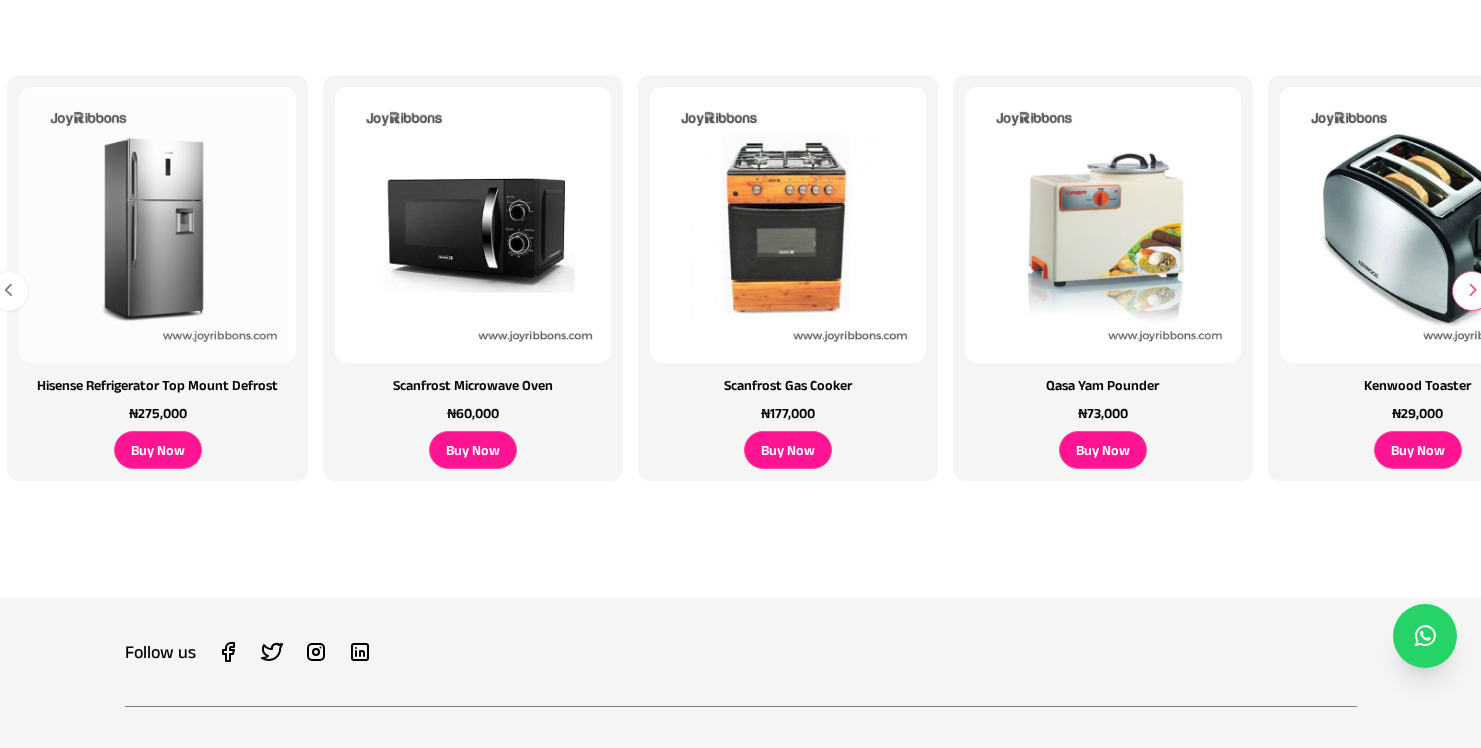 click at bounding box center (1472, 291) 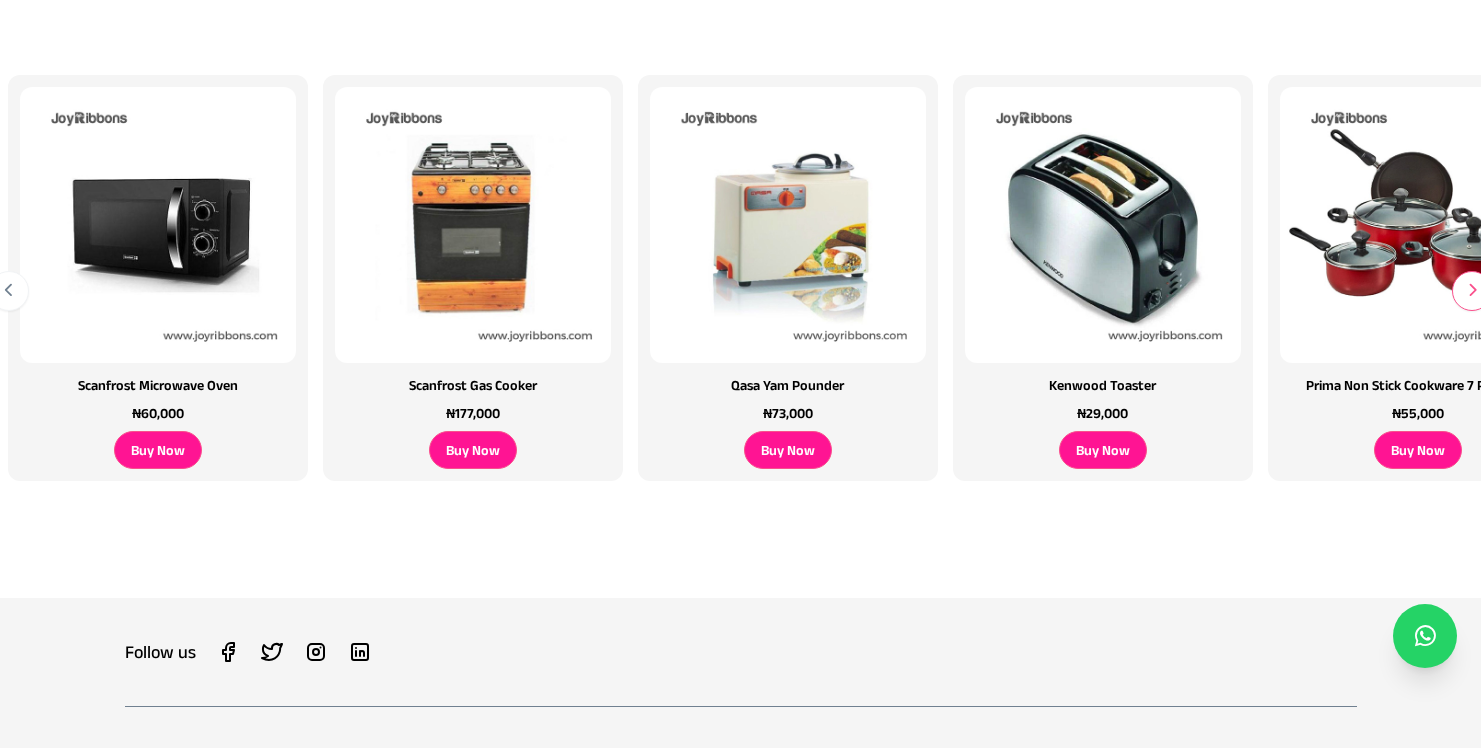 click at bounding box center [1472, 291] 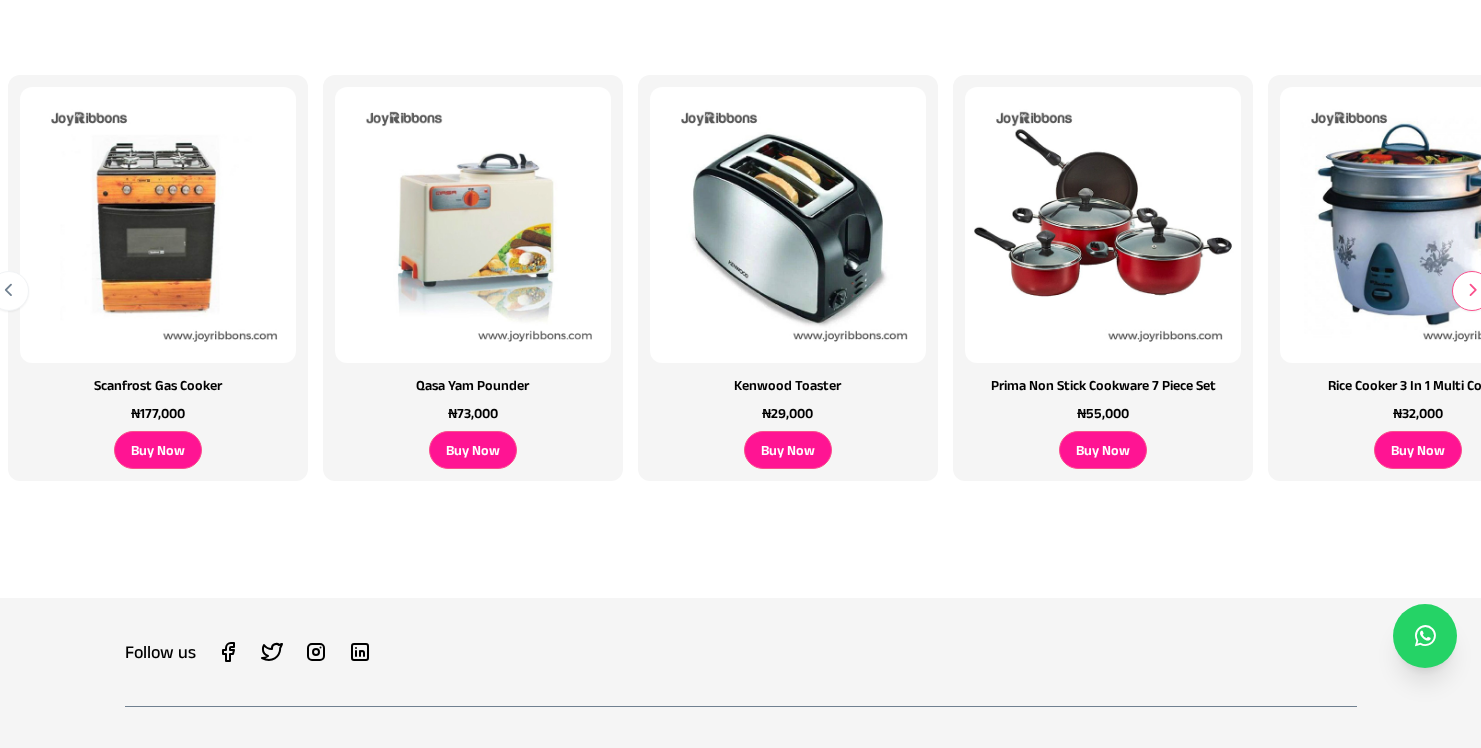 click at bounding box center (1472, 290) 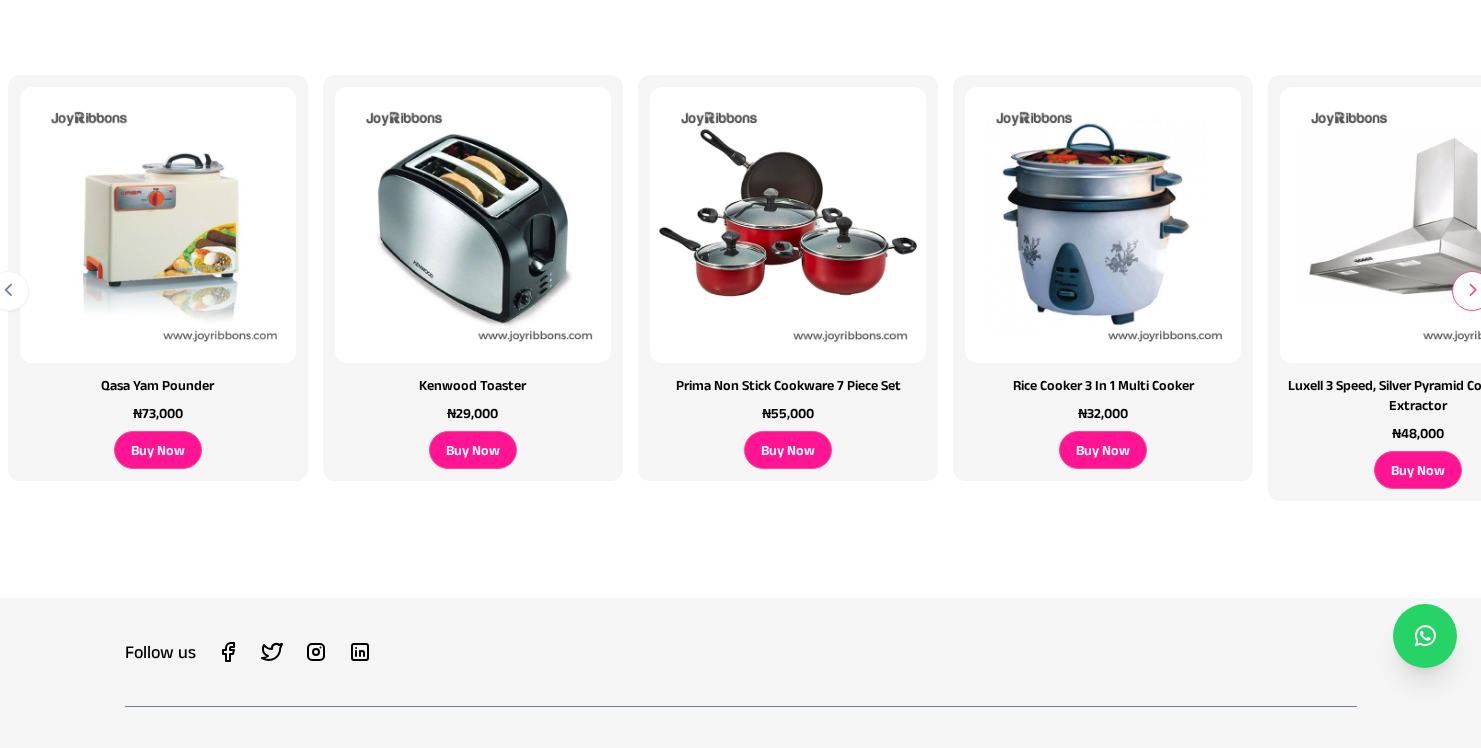 click at bounding box center [1472, 290] 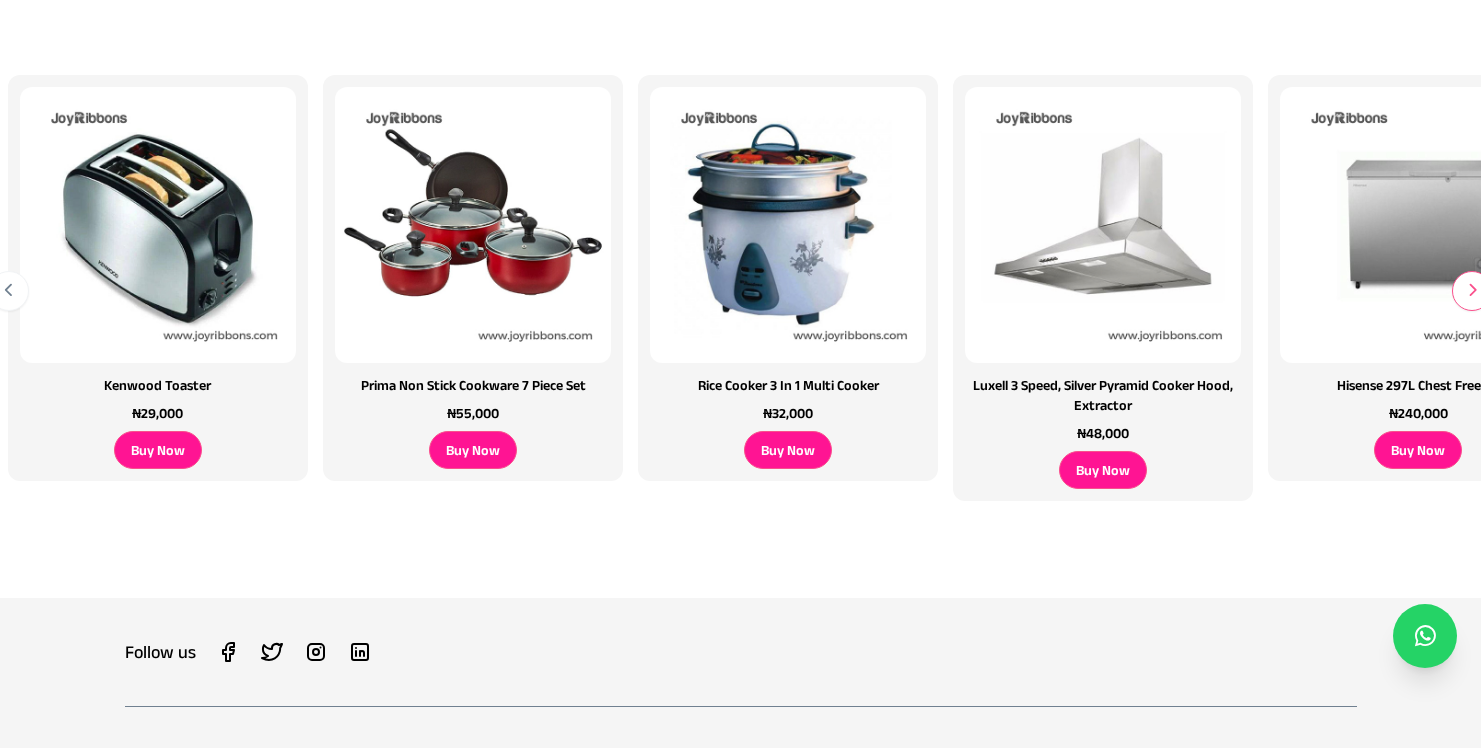 click at bounding box center (1472, 290) 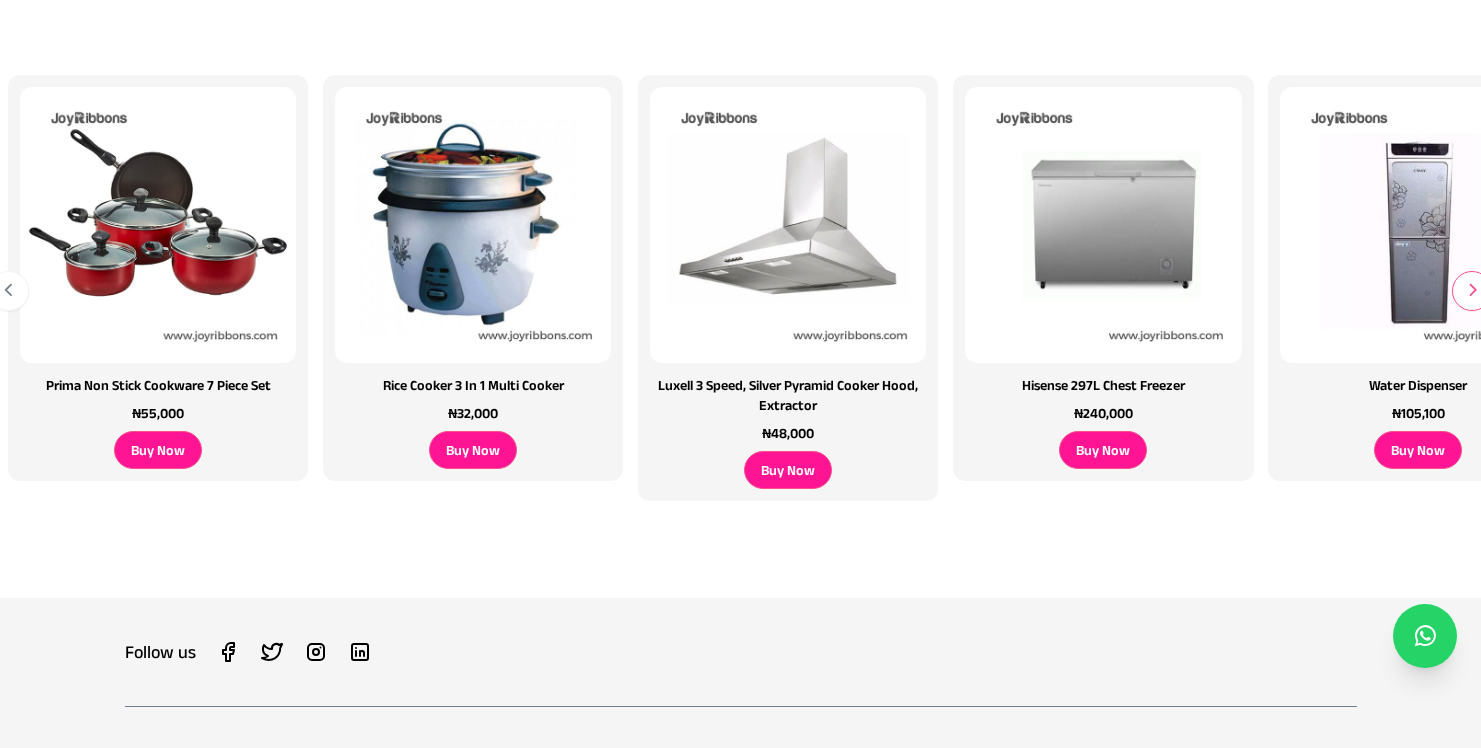 click at bounding box center [1472, 290] 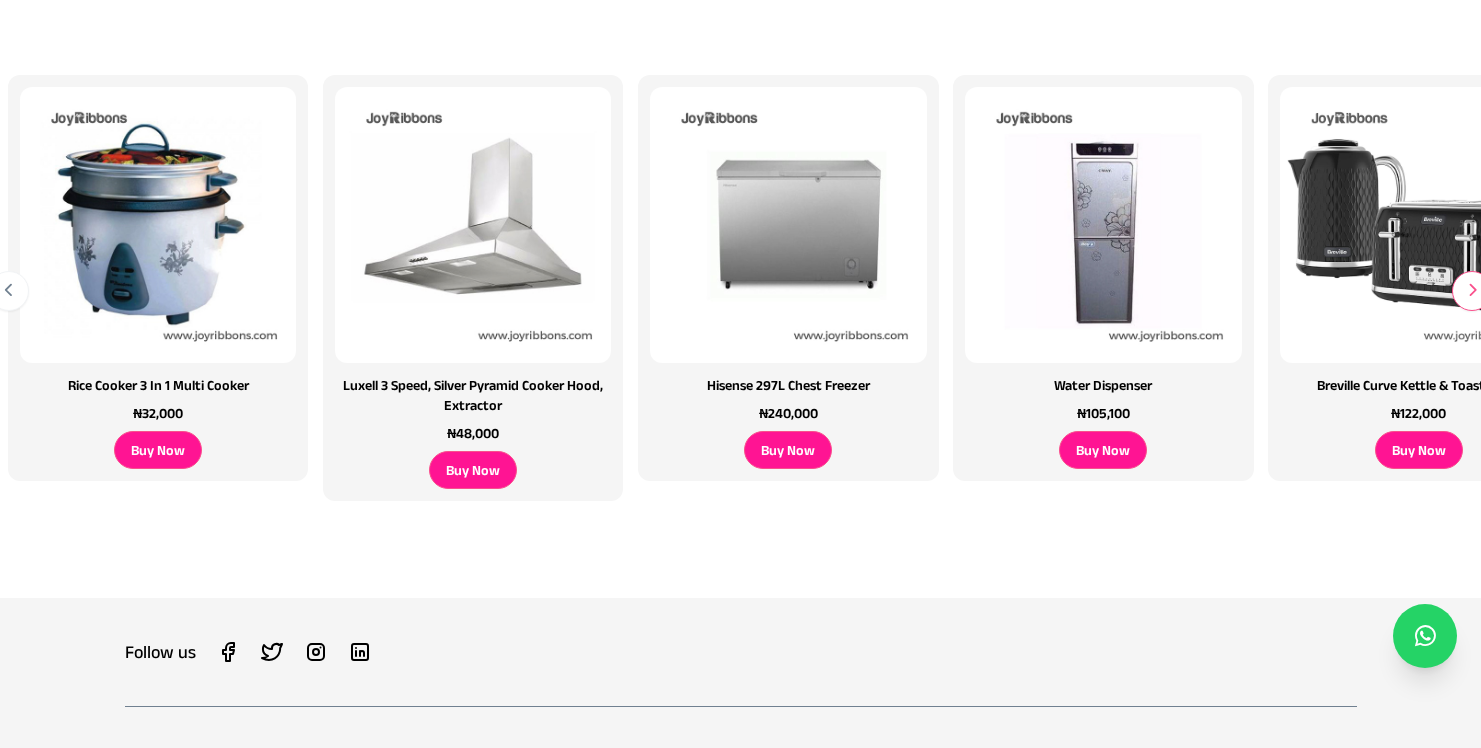 click at bounding box center [1472, 290] 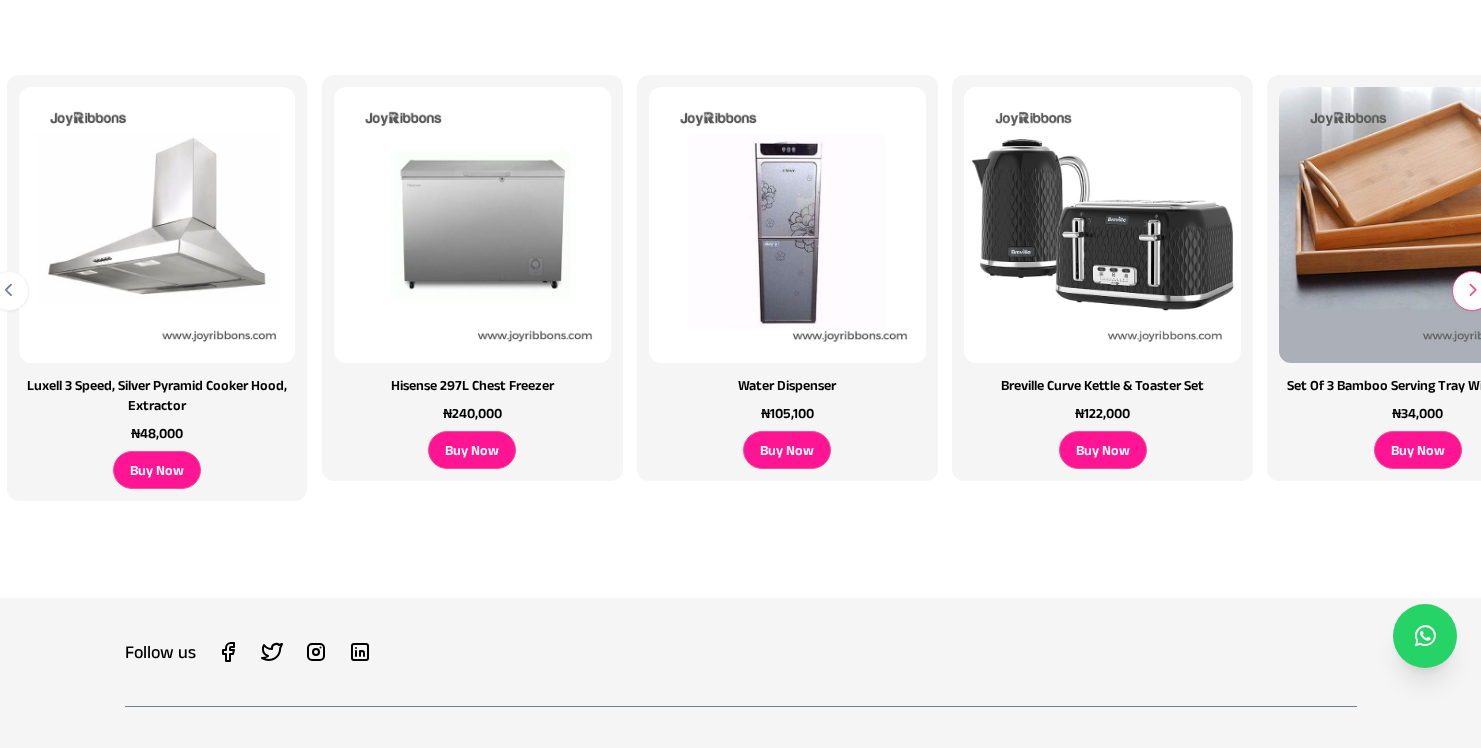 click at bounding box center [1472, 290] 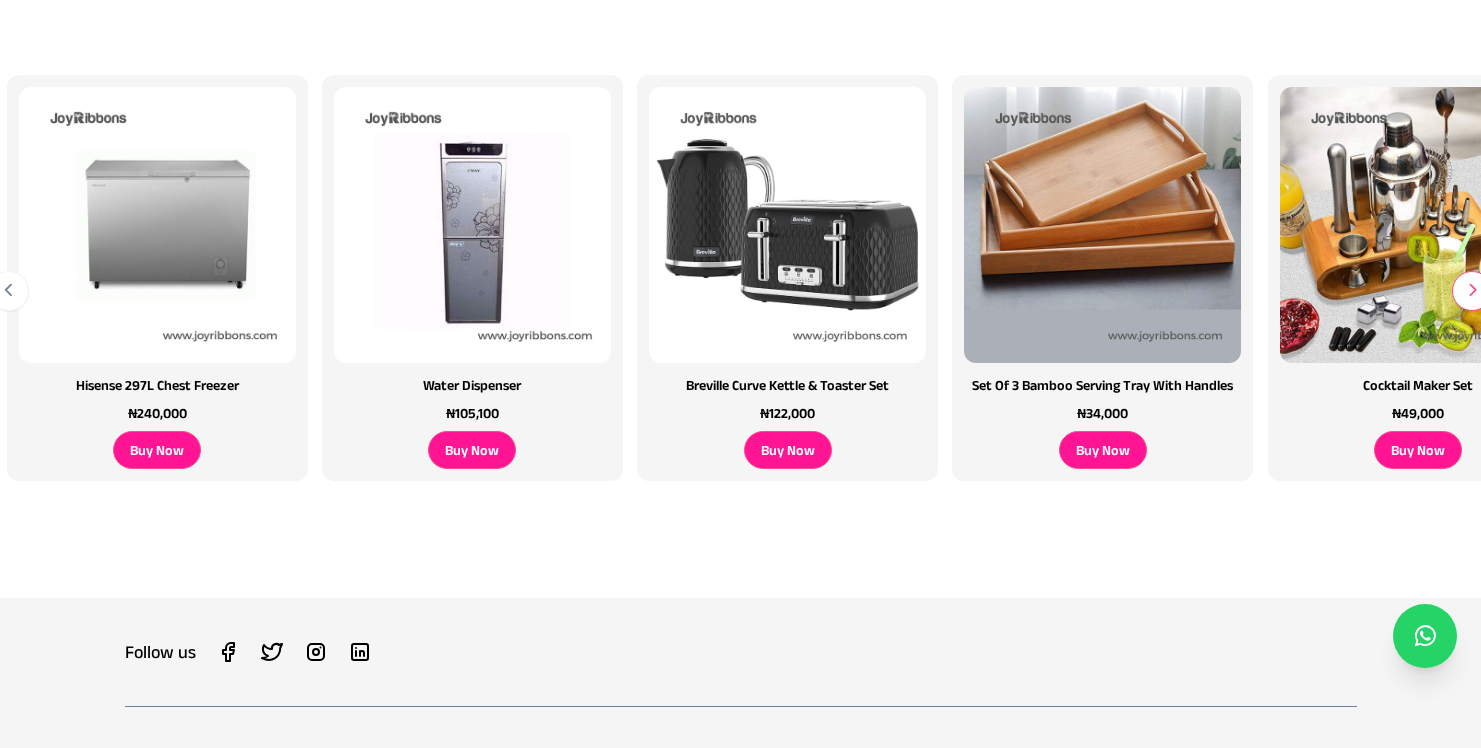 click at bounding box center (1472, 290) 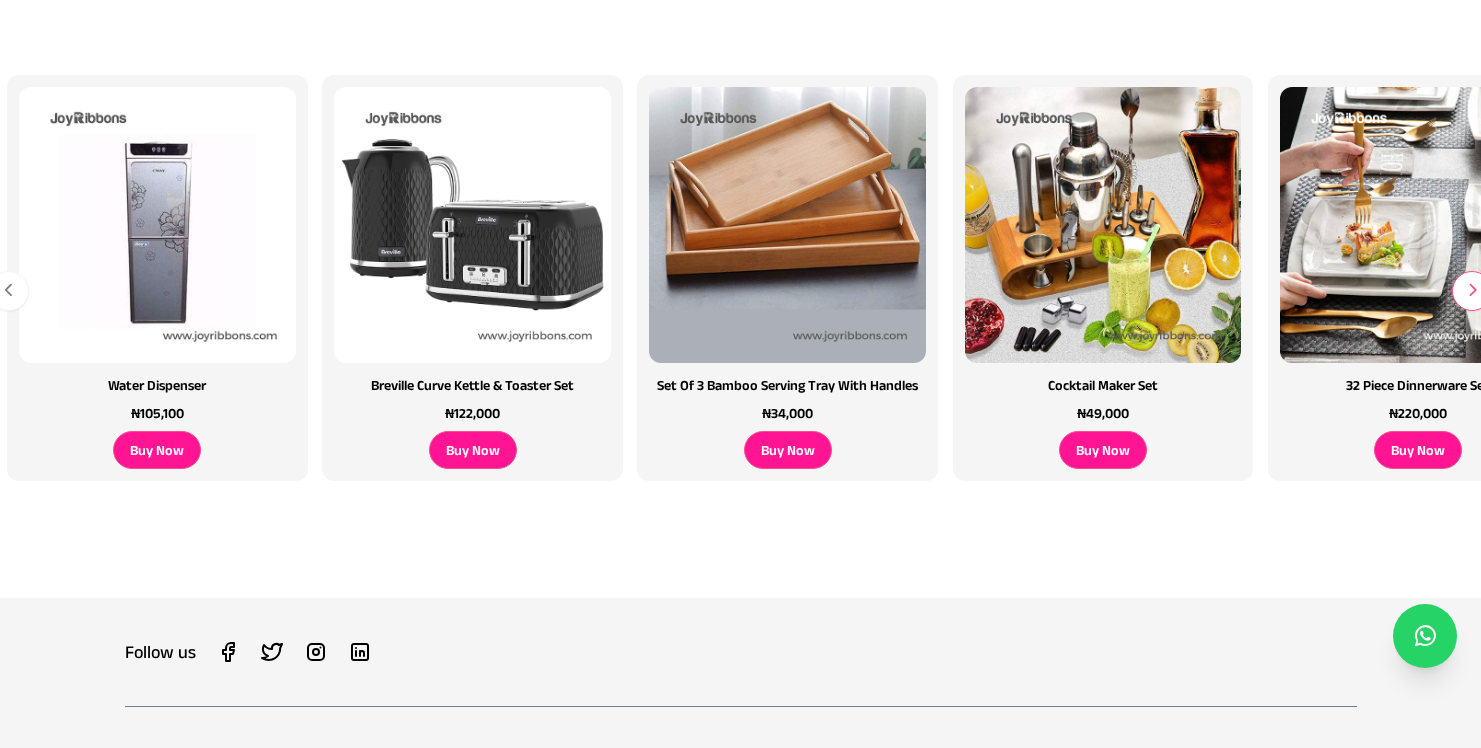 click at bounding box center (1472, 290) 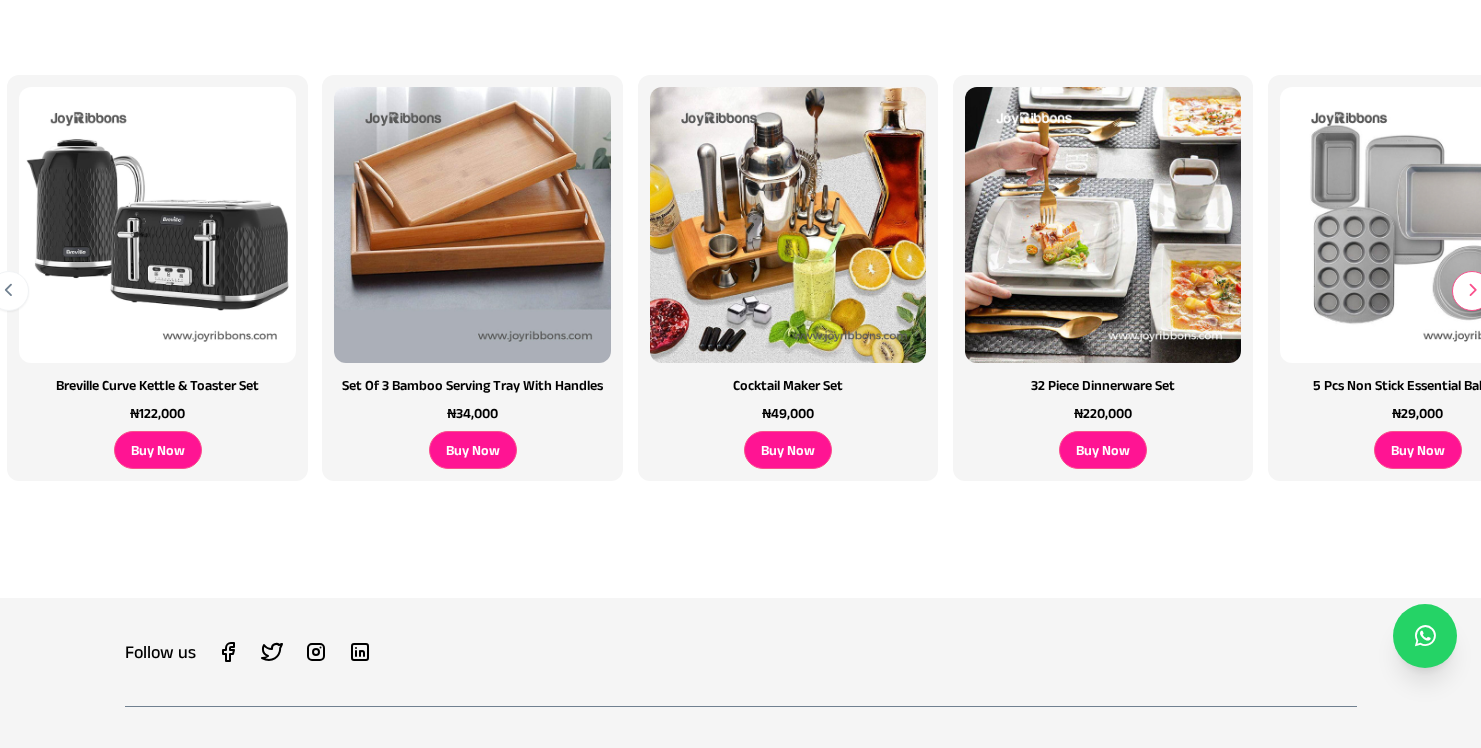 click at bounding box center [1472, 290] 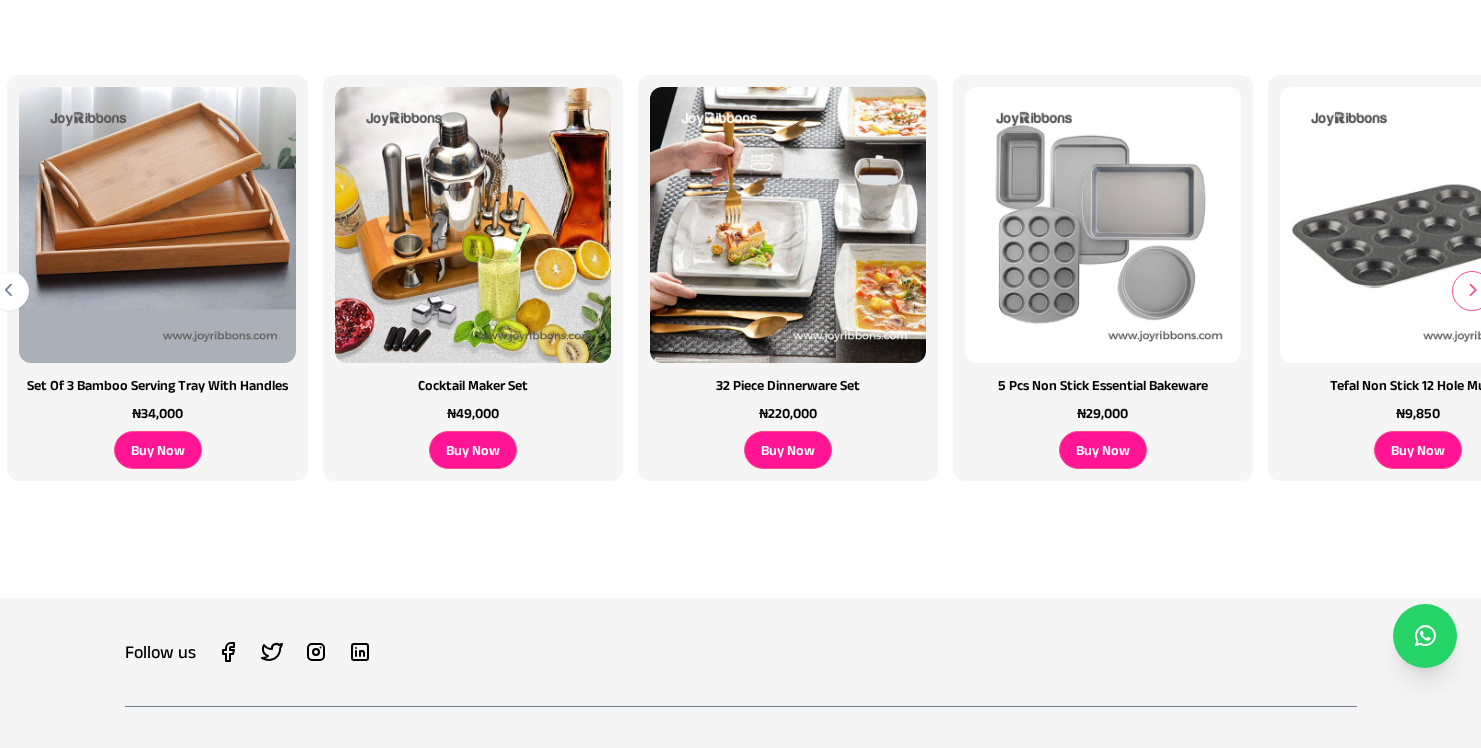 click at bounding box center [1472, 290] 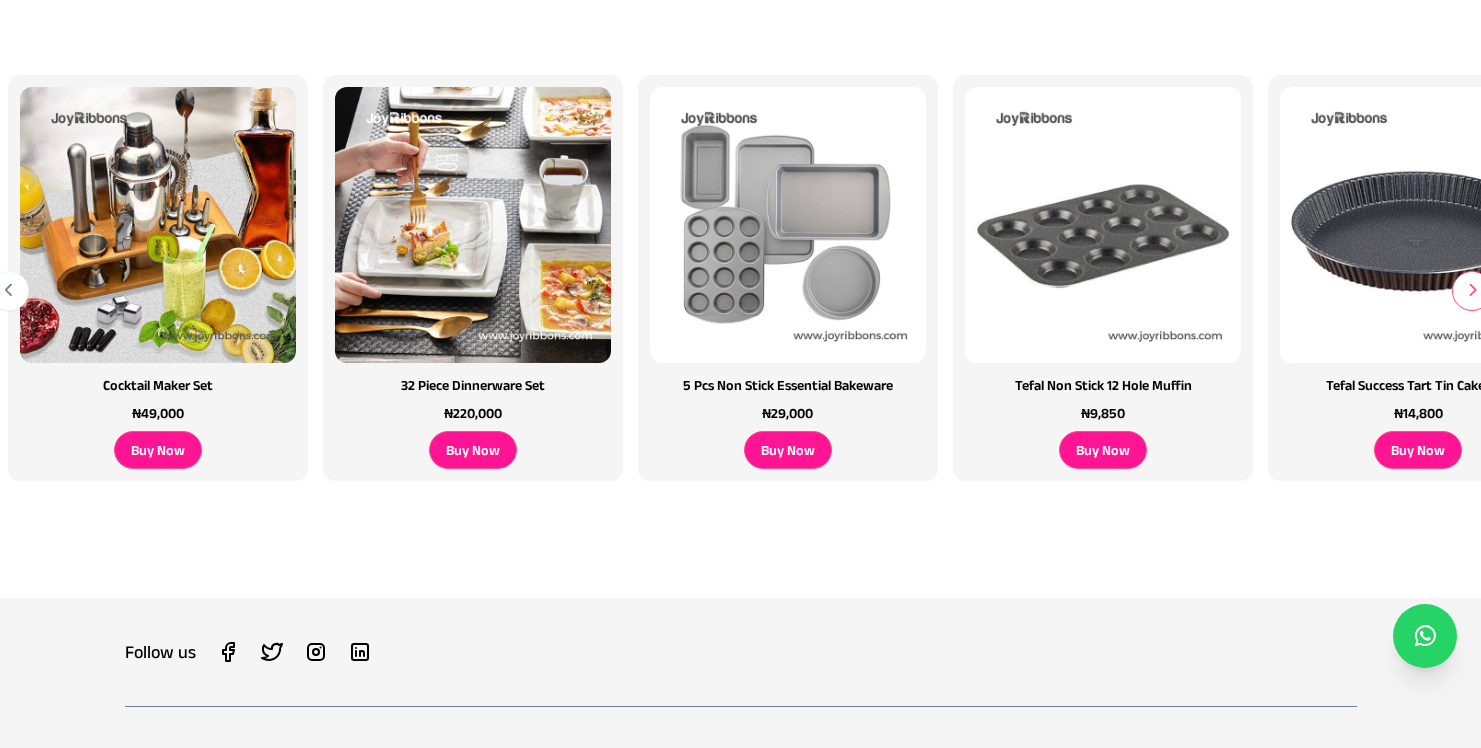 click at bounding box center [1472, 290] 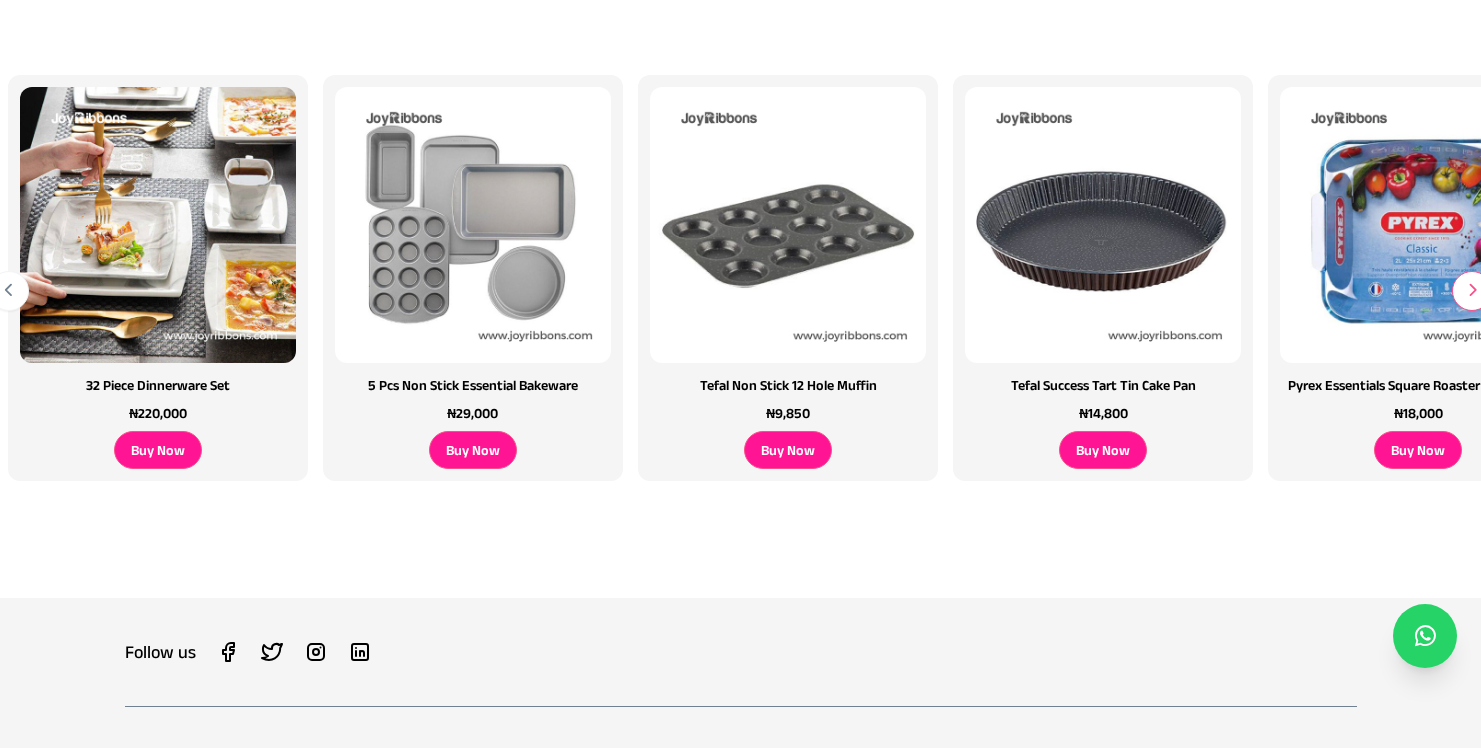 click at bounding box center [1472, 290] 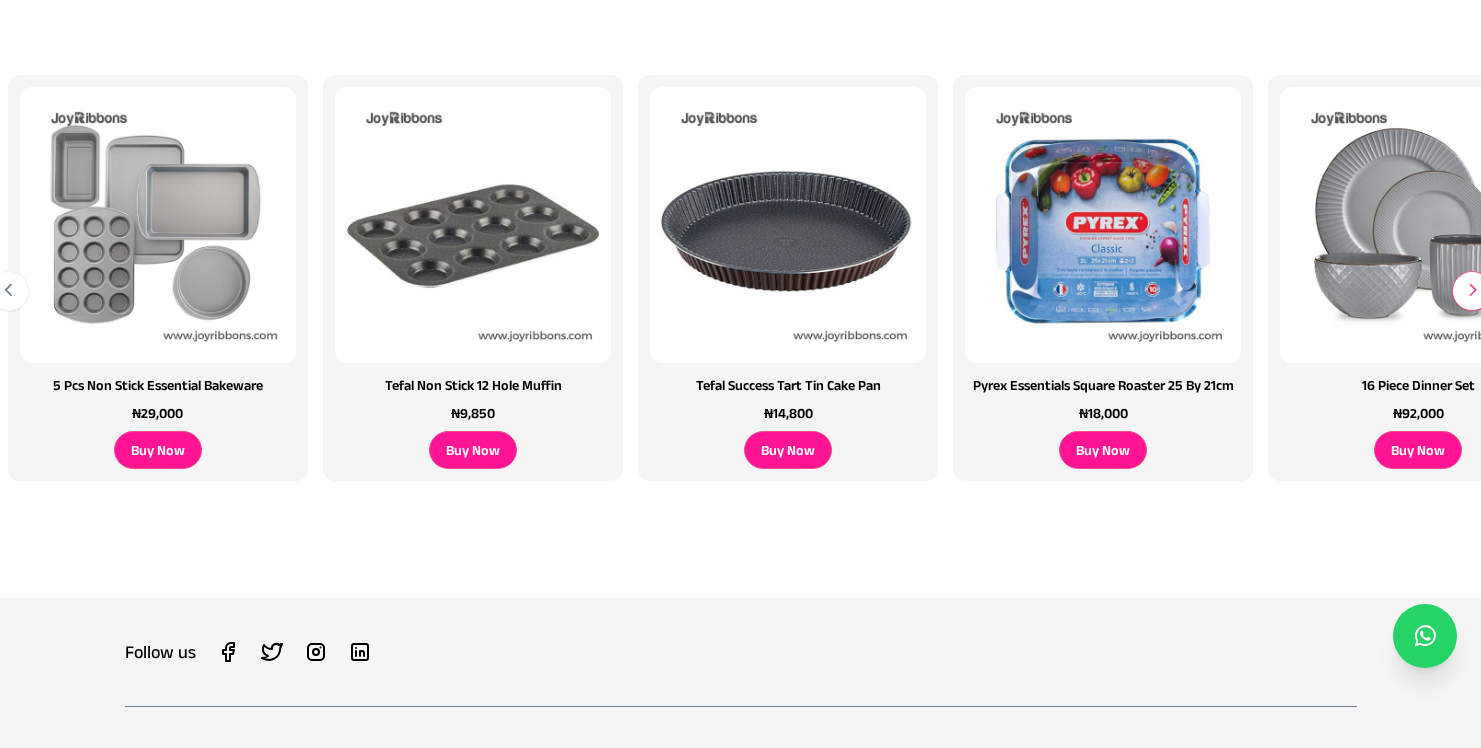 click at bounding box center [1472, 290] 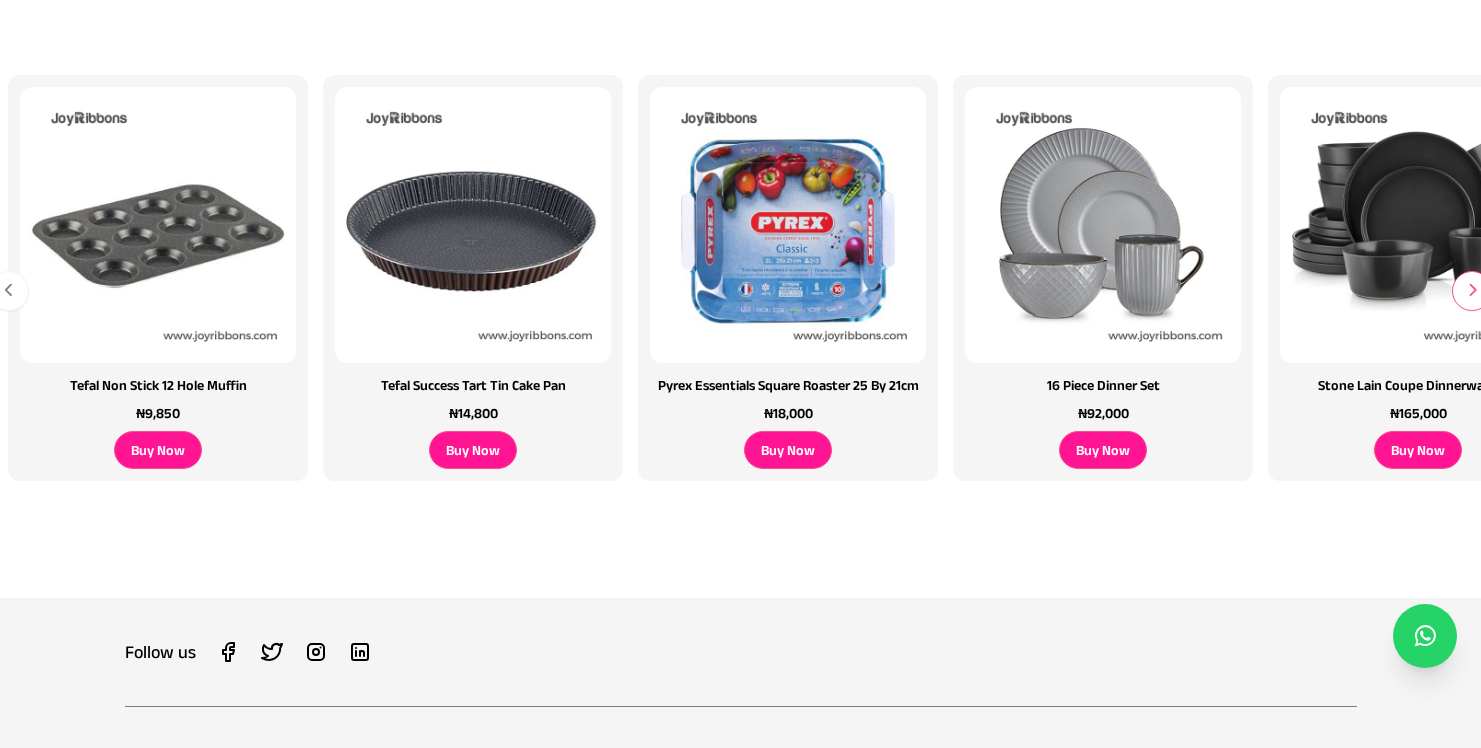 click at bounding box center (1472, 290) 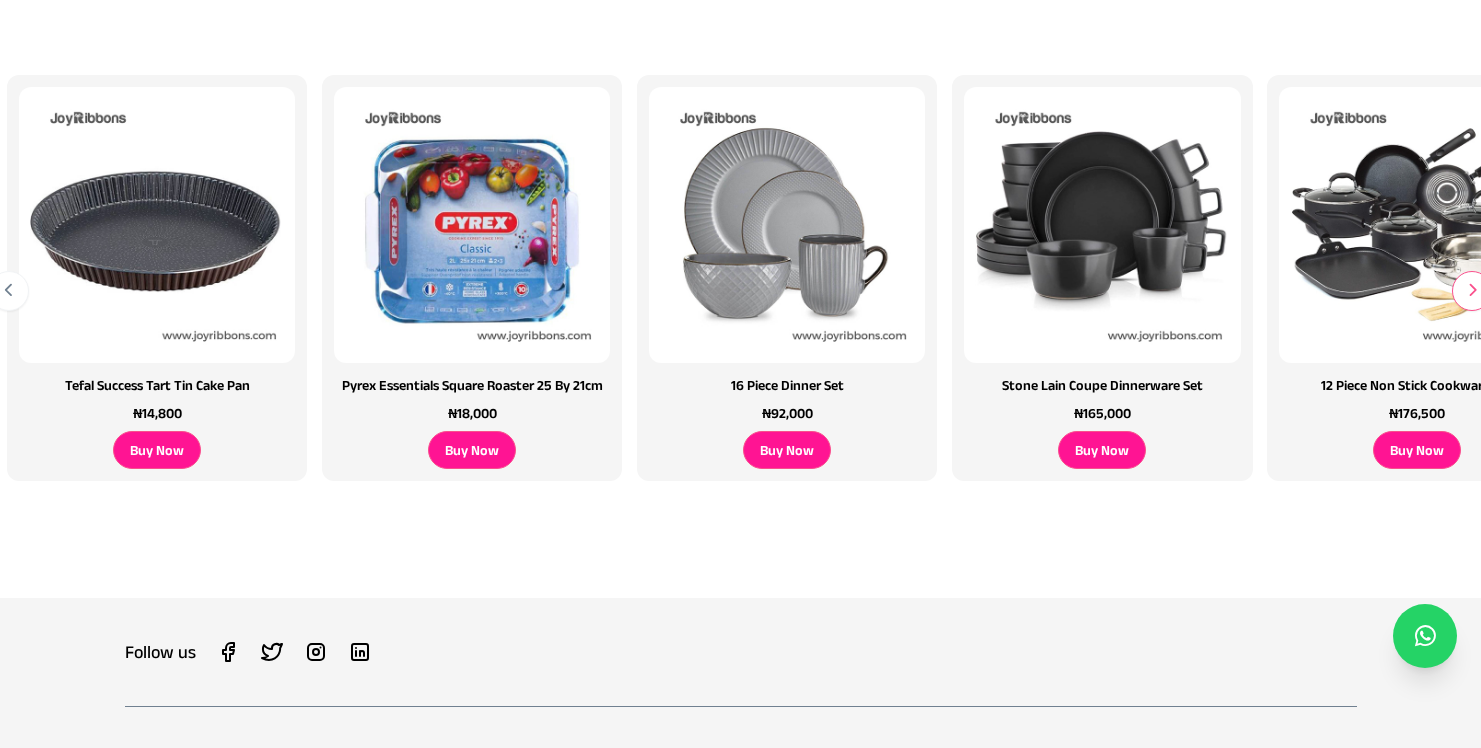 click at bounding box center (1472, 290) 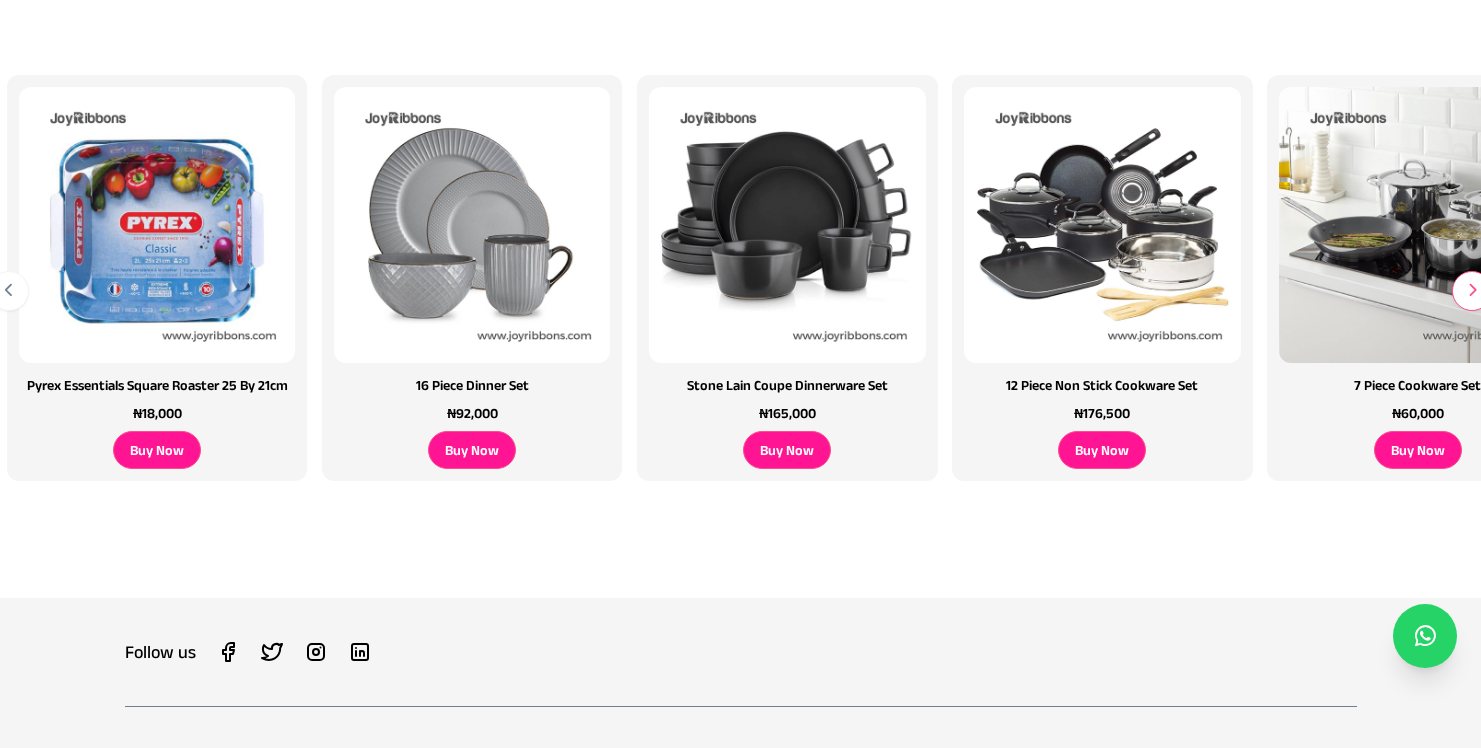 click at bounding box center (1472, 290) 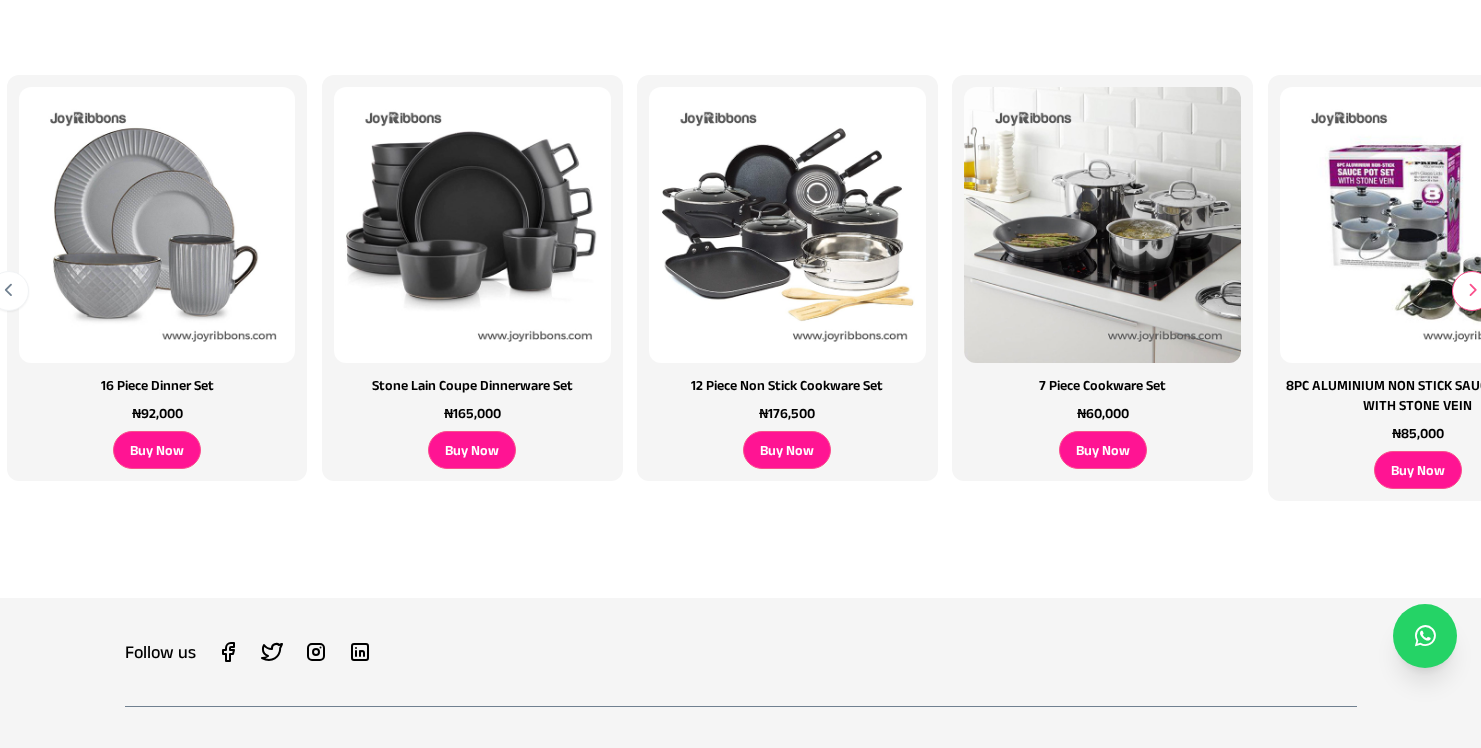 click at bounding box center [1472, 290] 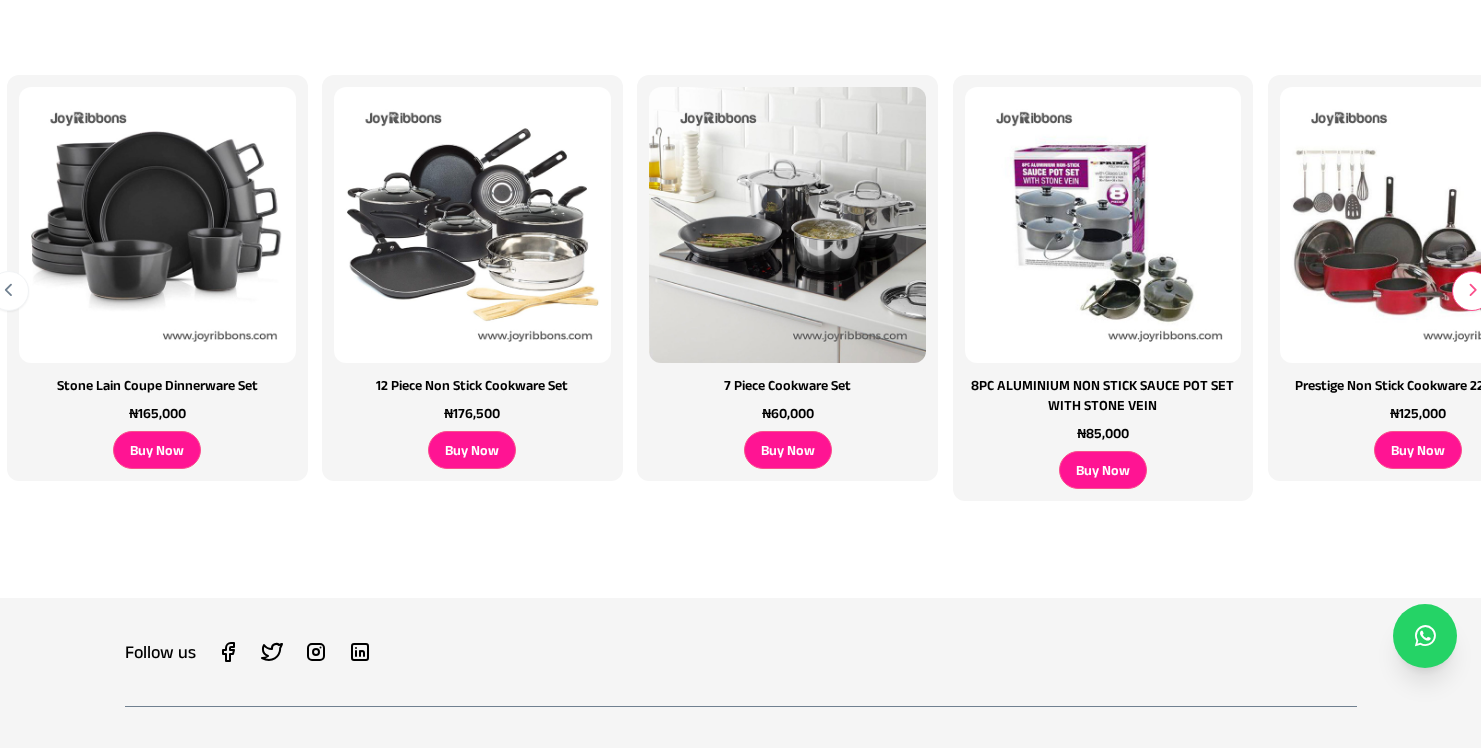 click at bounding box center [1472, 290] 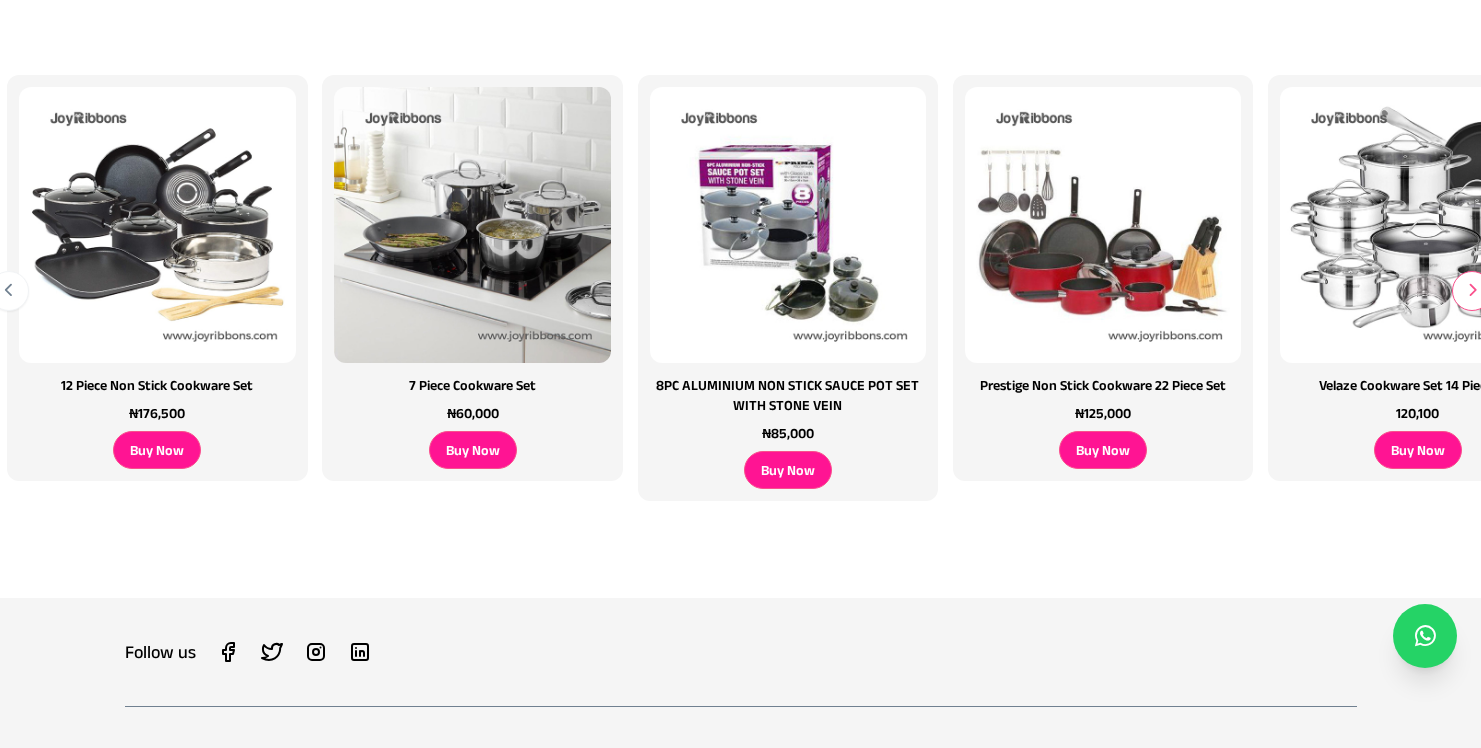 click at bounding box center (1472, 290) 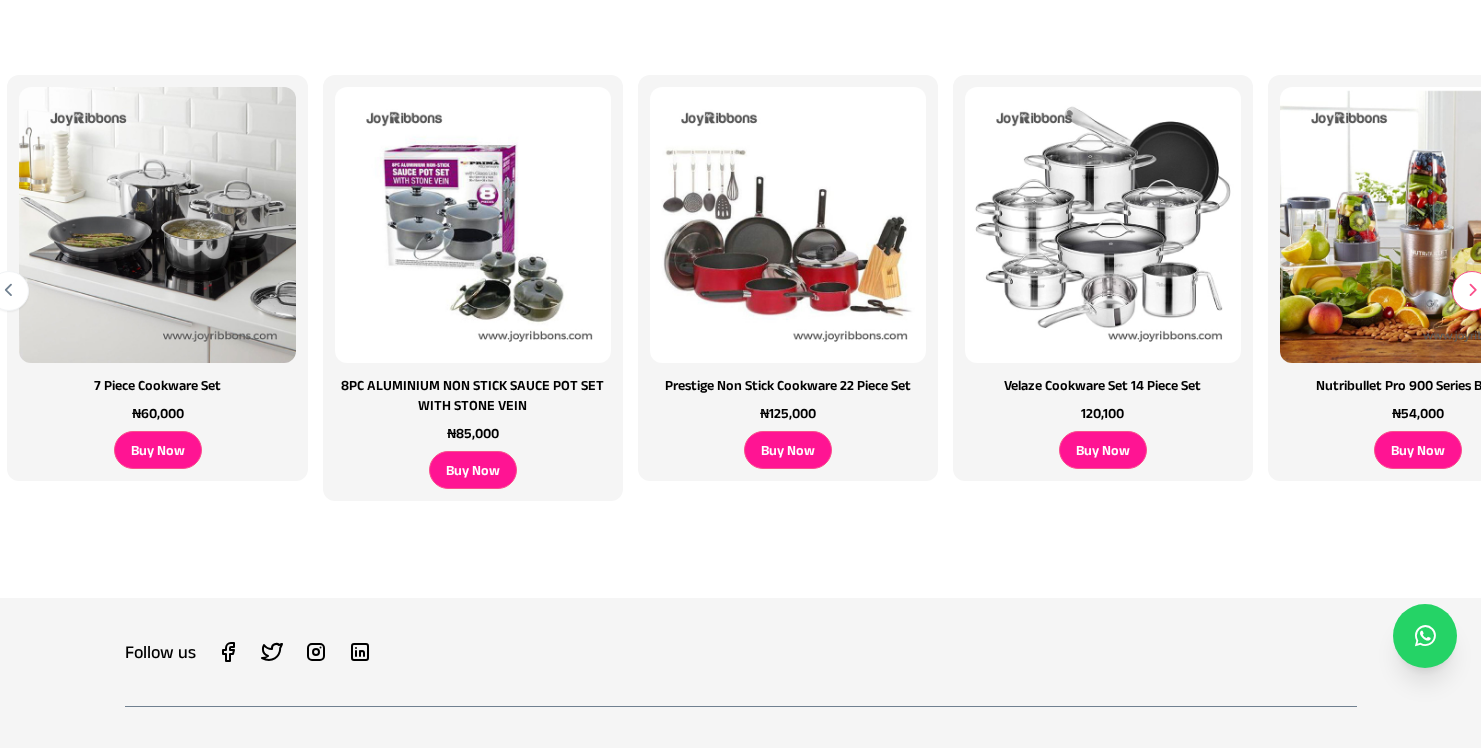 click at bounding box center [1472, 290] 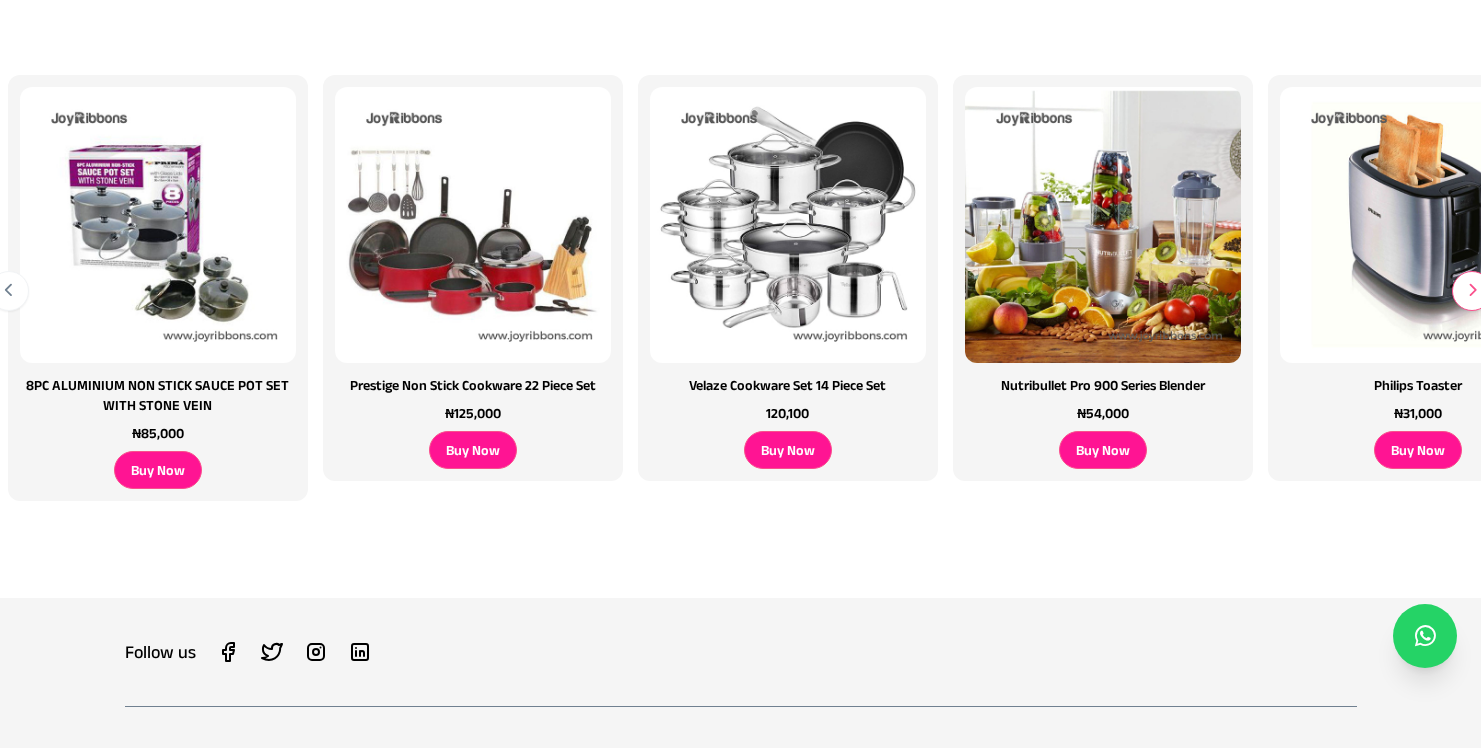 click at bounding box center (1472, 290) 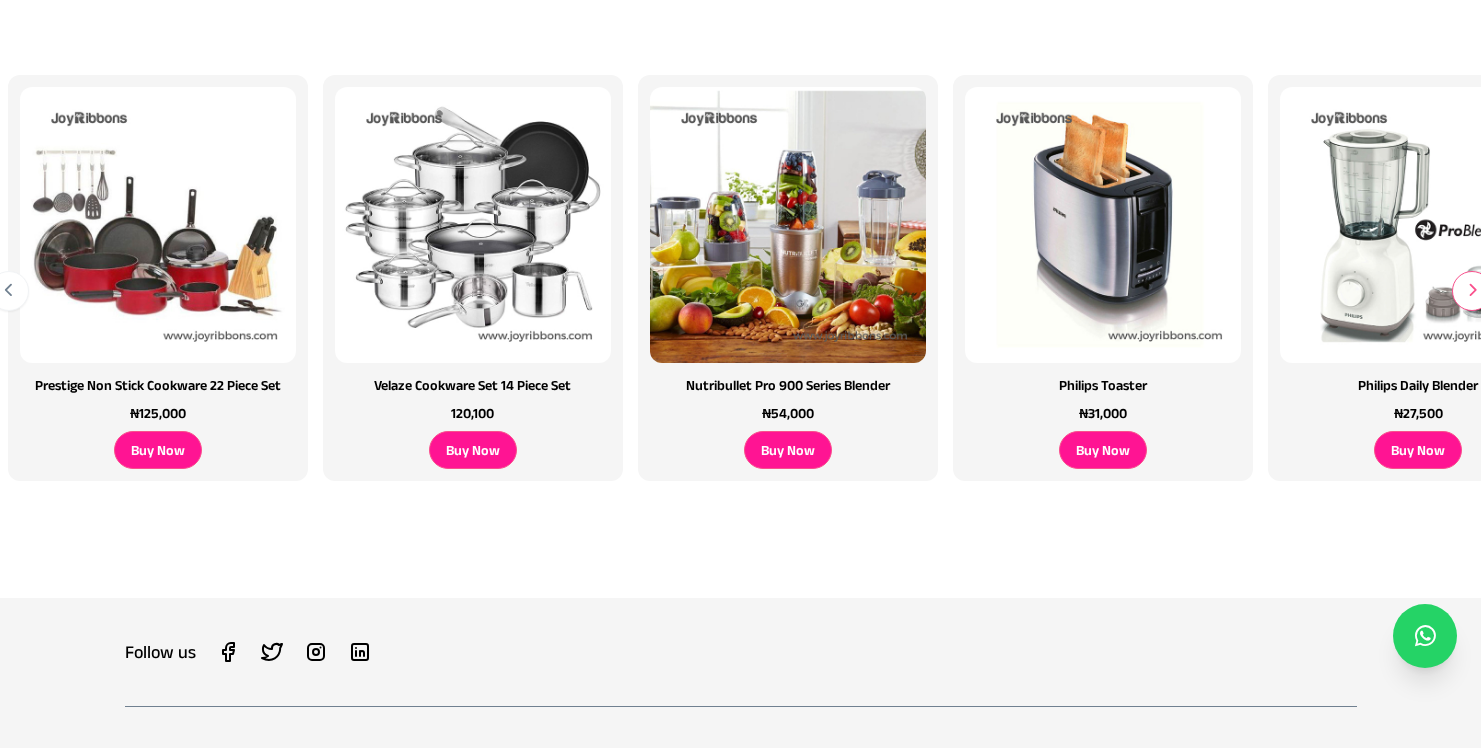 click at bounding box center (1472, 290) 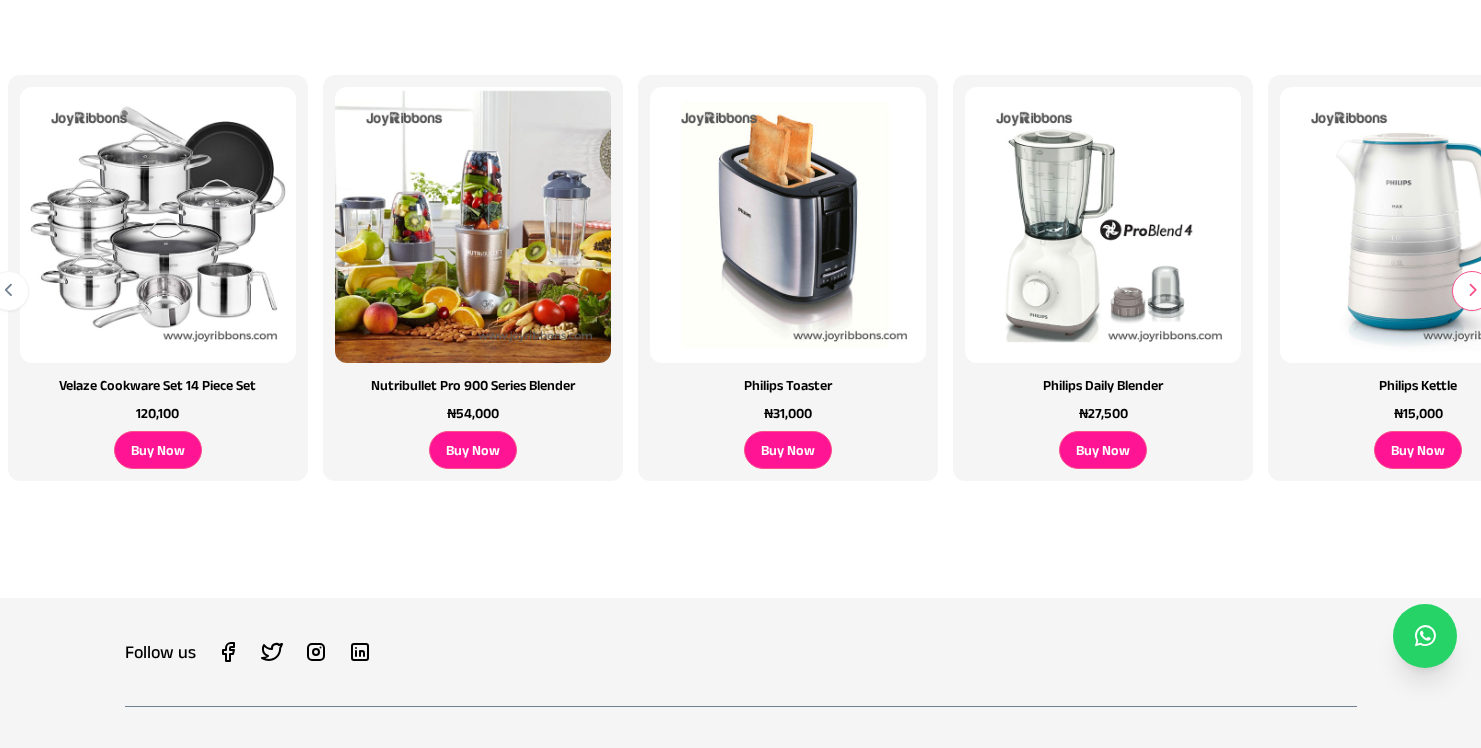 click at bounding box center [1472, 290] 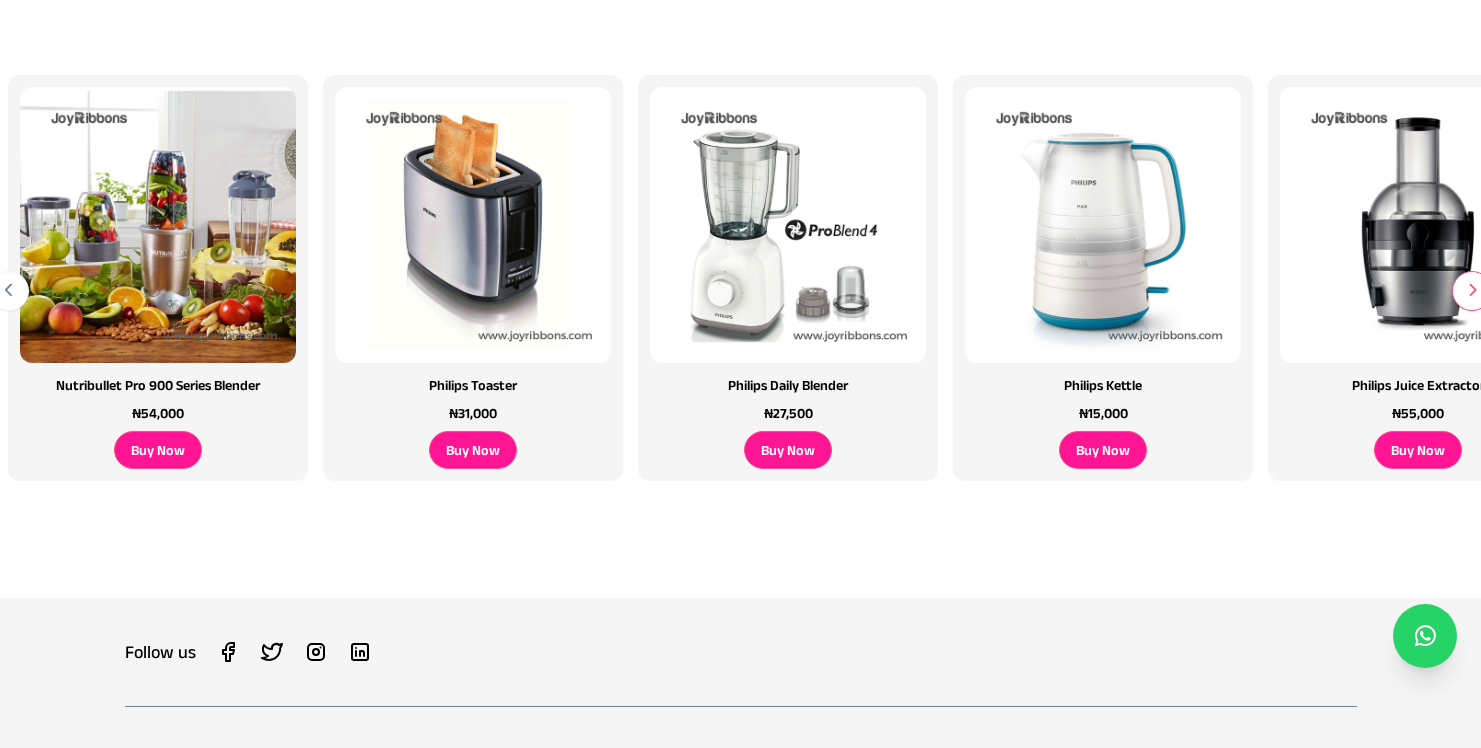 click at bounding box center (1472, 290) 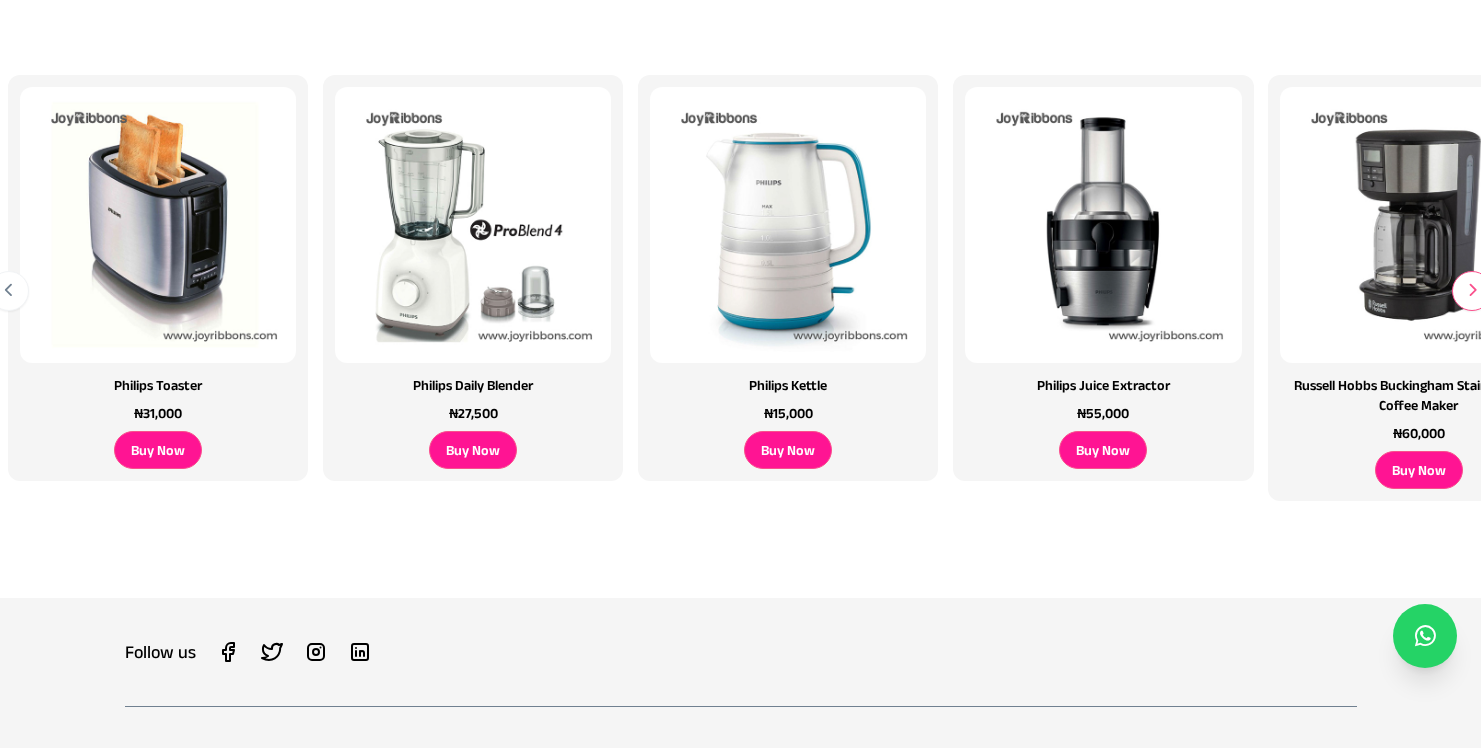 click at bounding box center [1472, 290] 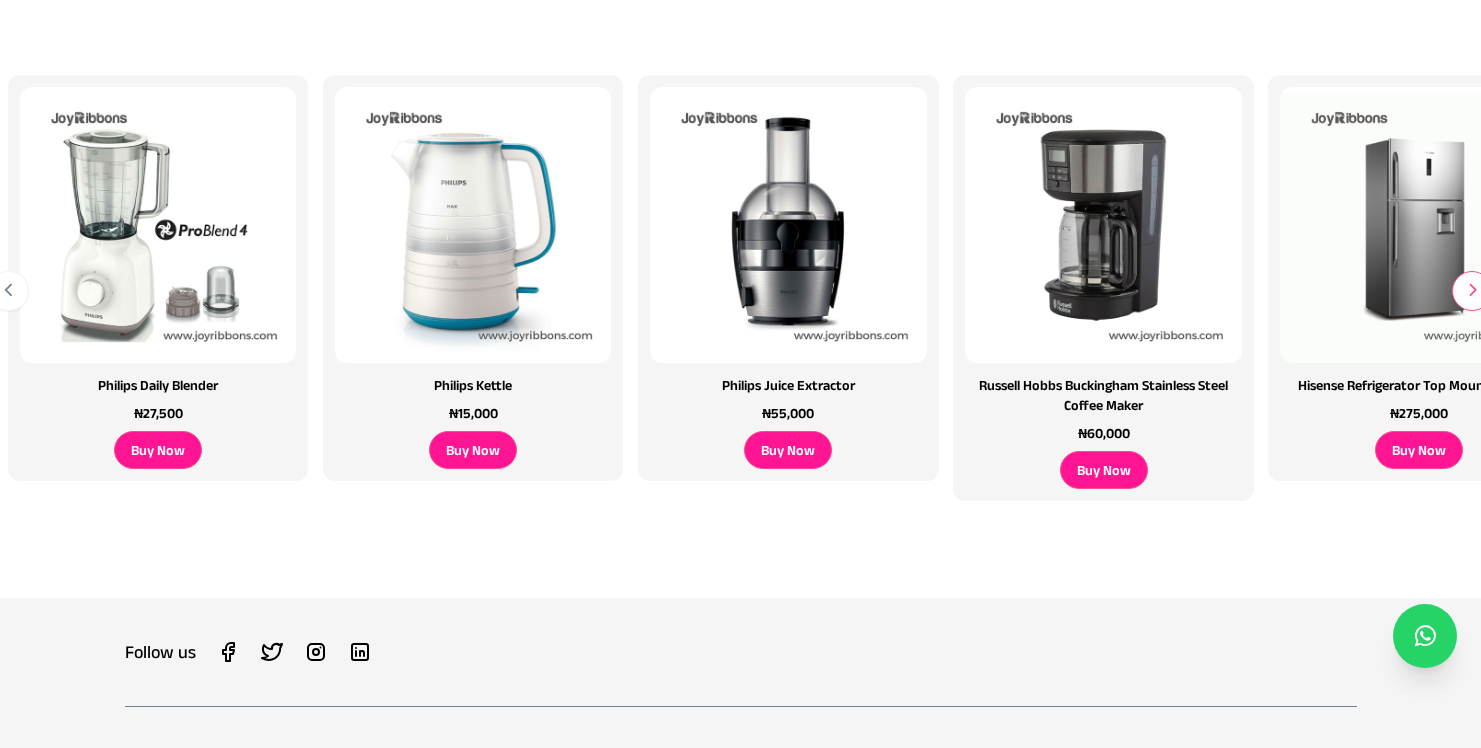 click at bounding box center [1472, 290] 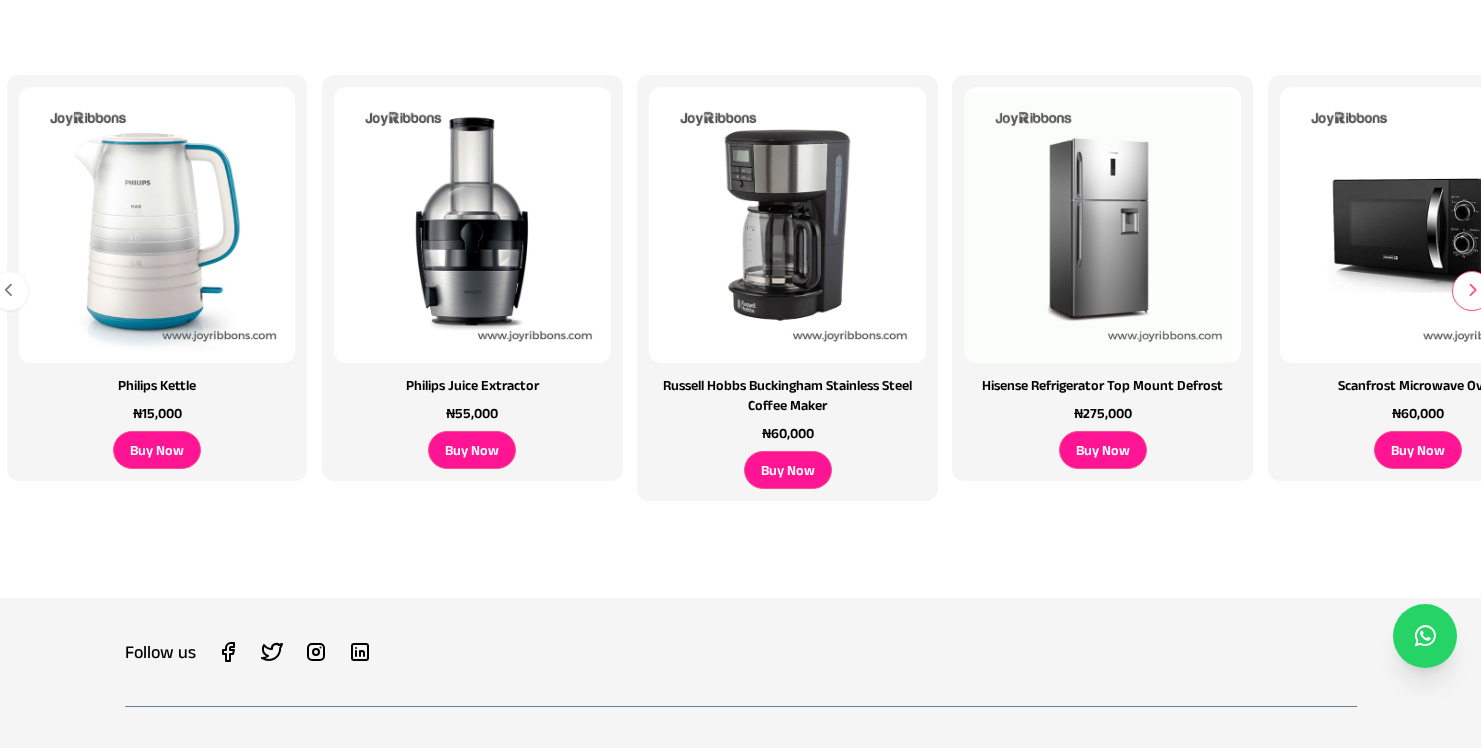 click at bounding box center (1472, 290) 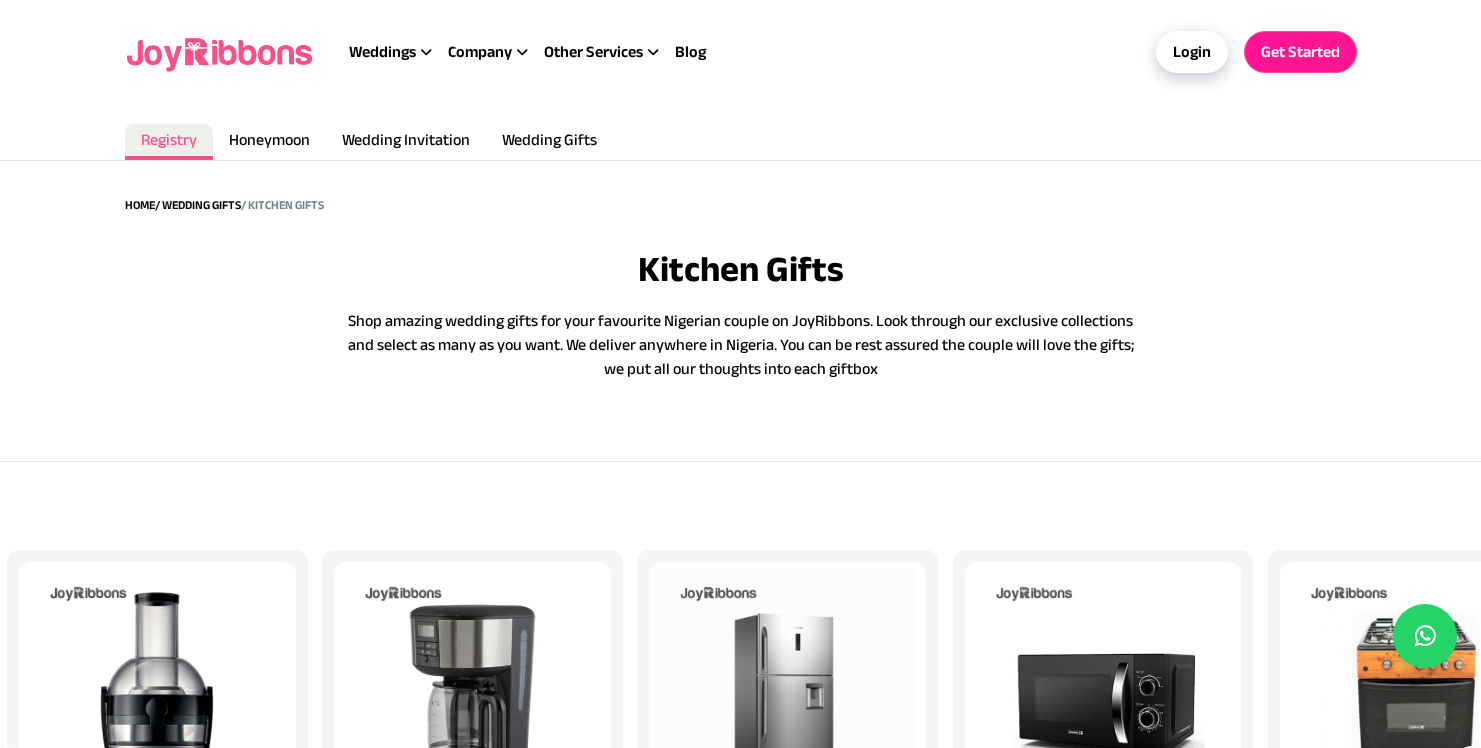 scroll, scrollTop: 25, scrollLeft: 0, axis: vertical 